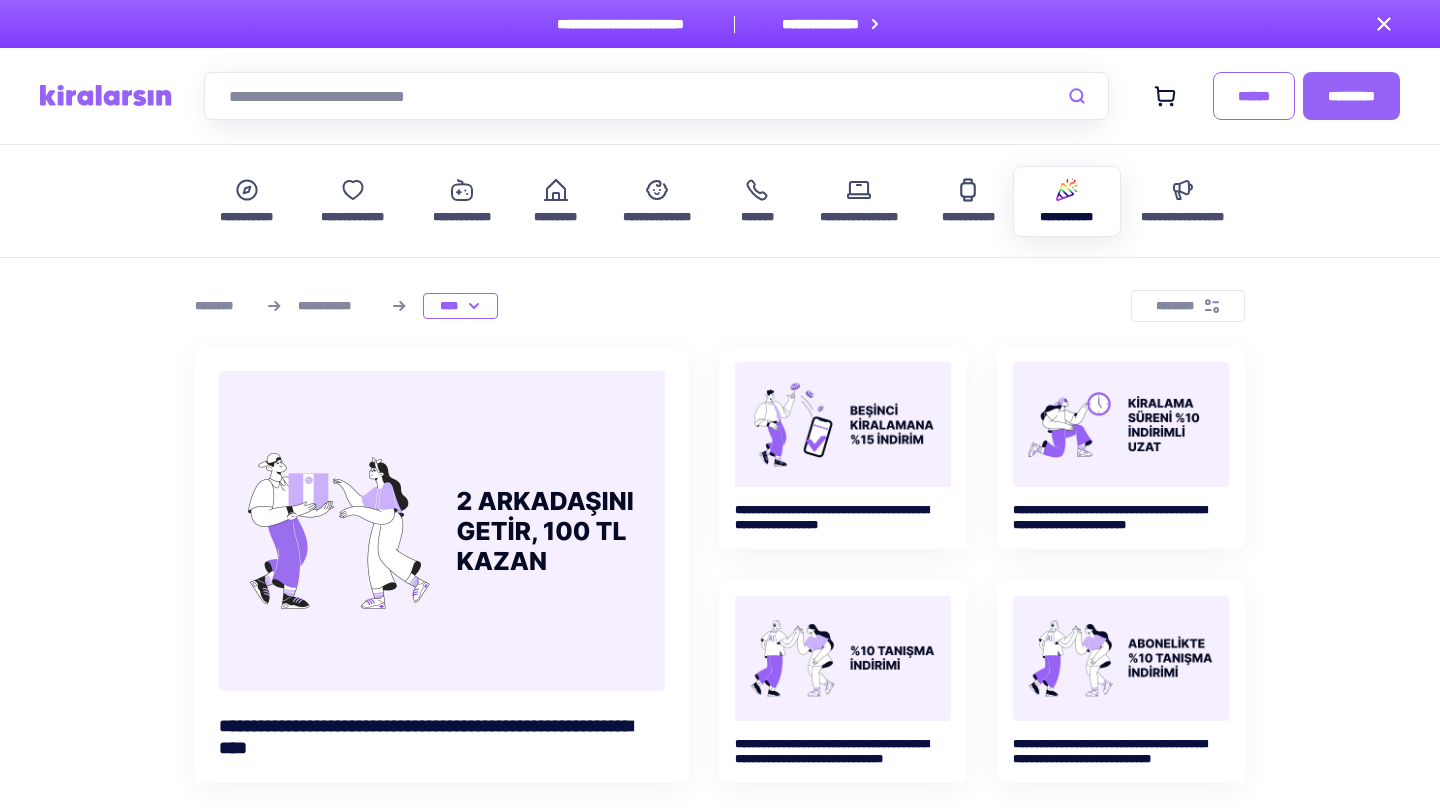 scroll, scrollTop: 0, scrollLeft: 0, axis: both 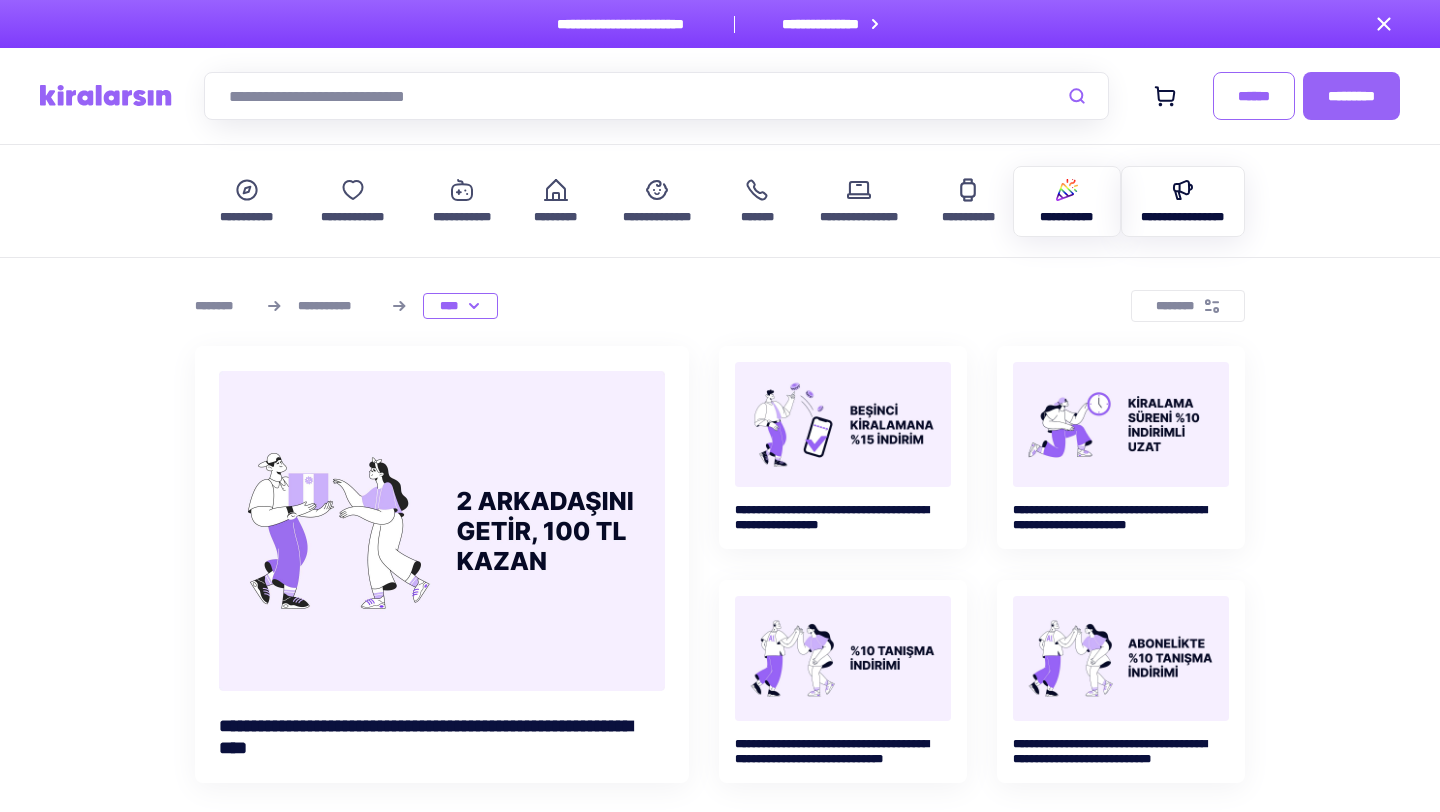 click 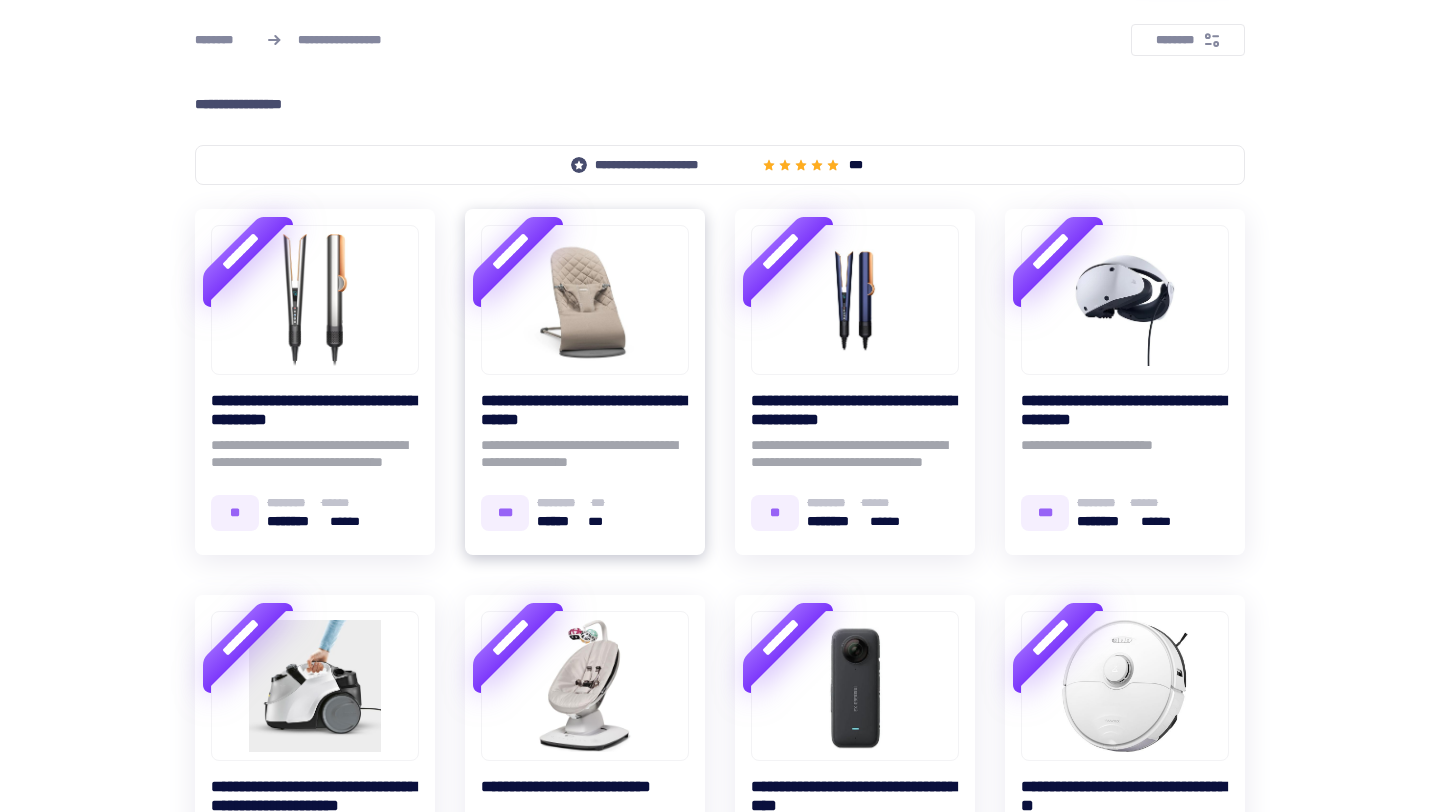 scroll, scrollTop: 0, scrollLeft: 0, axis: both 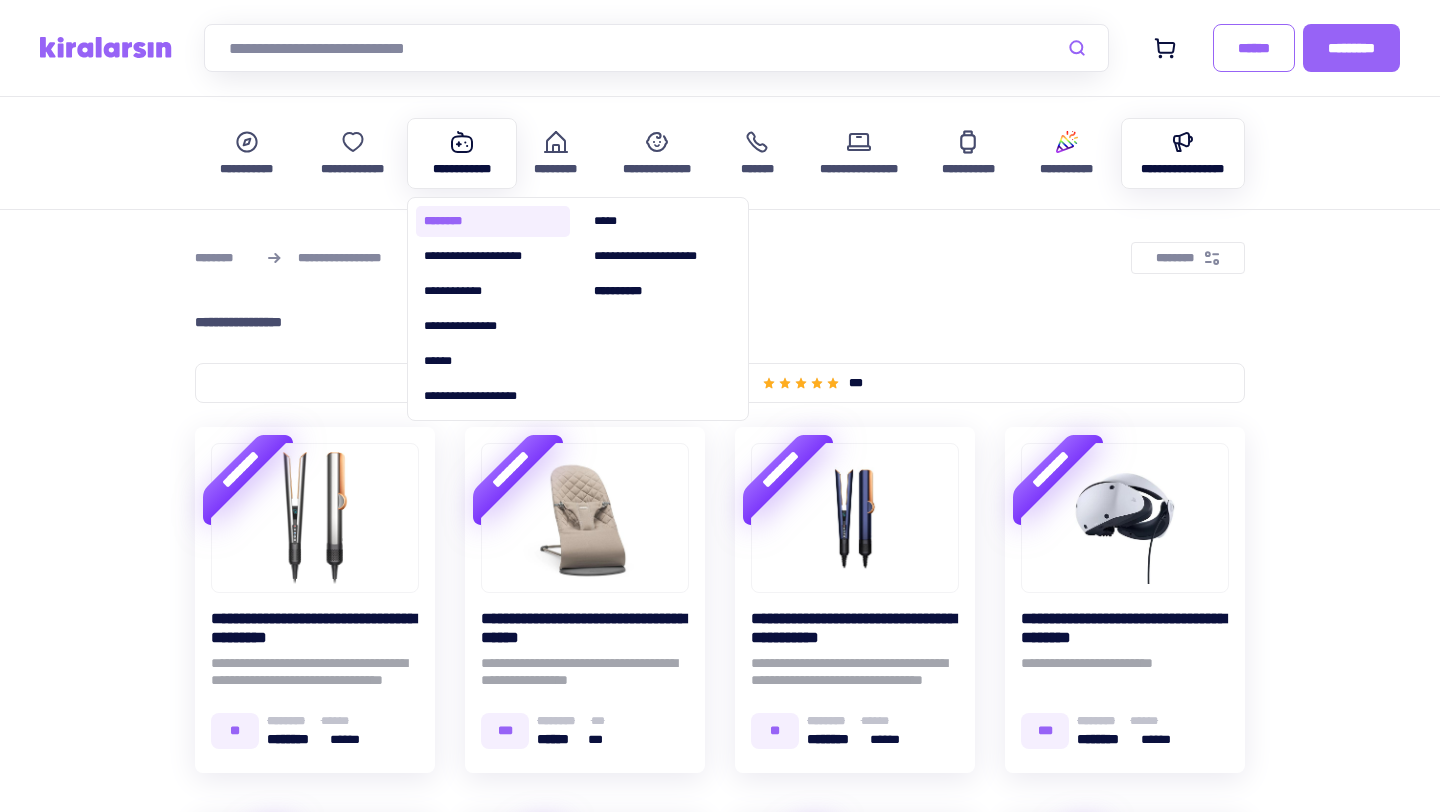 click on "********" at bounding box center [493, 221] 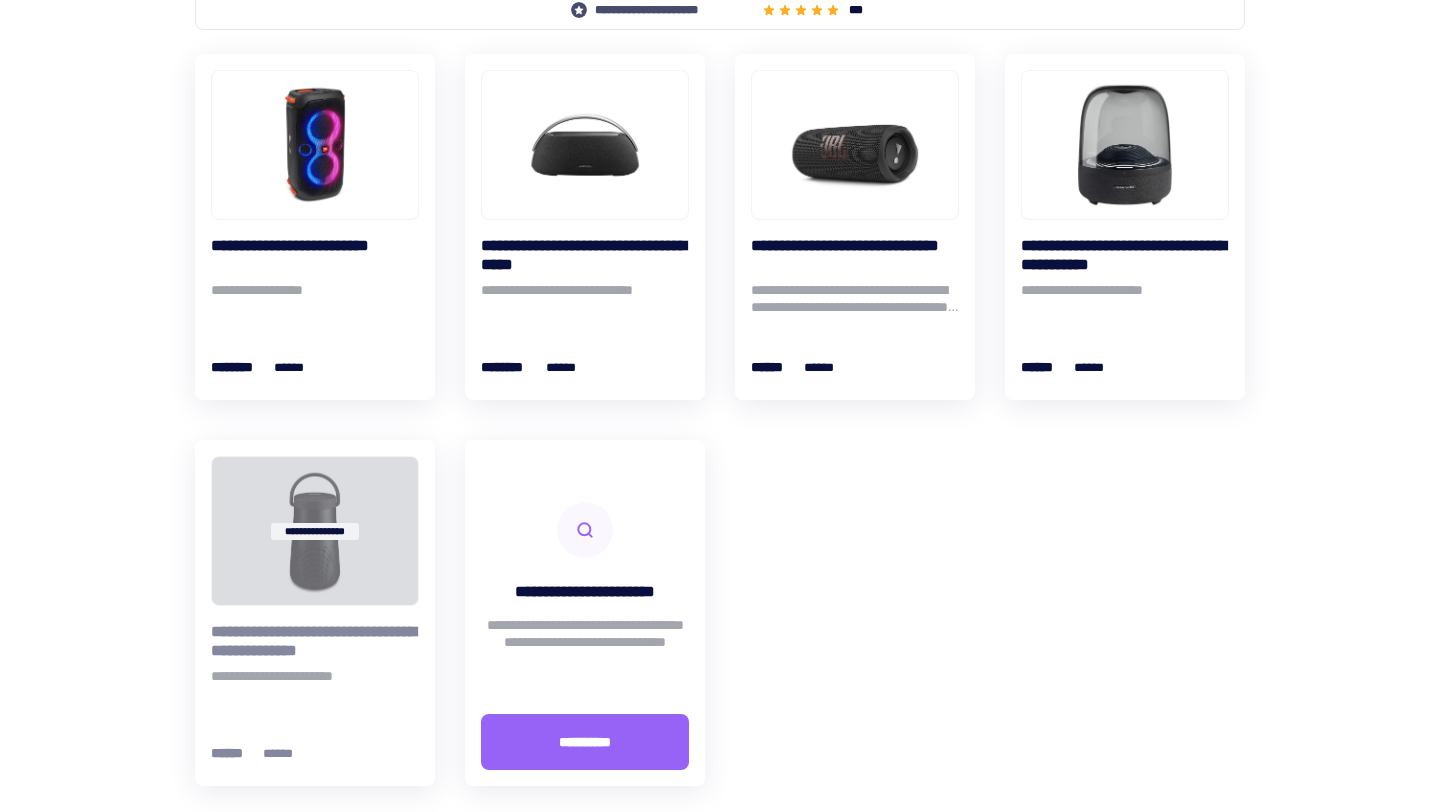 scroll, scrollTop: 426, scrollLeft: 0, axis: vertical 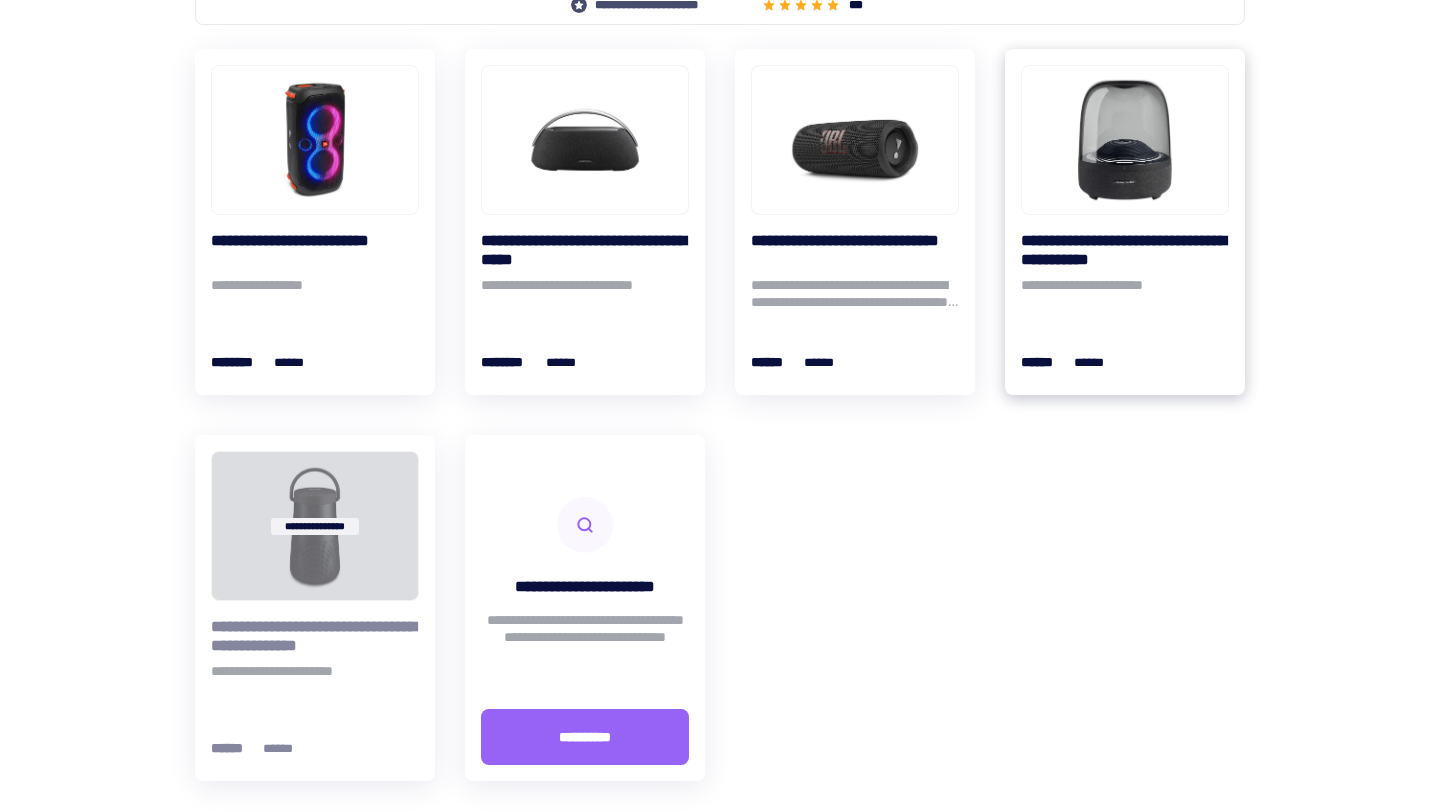 click on "**********" at bounding box center [1125, 250] 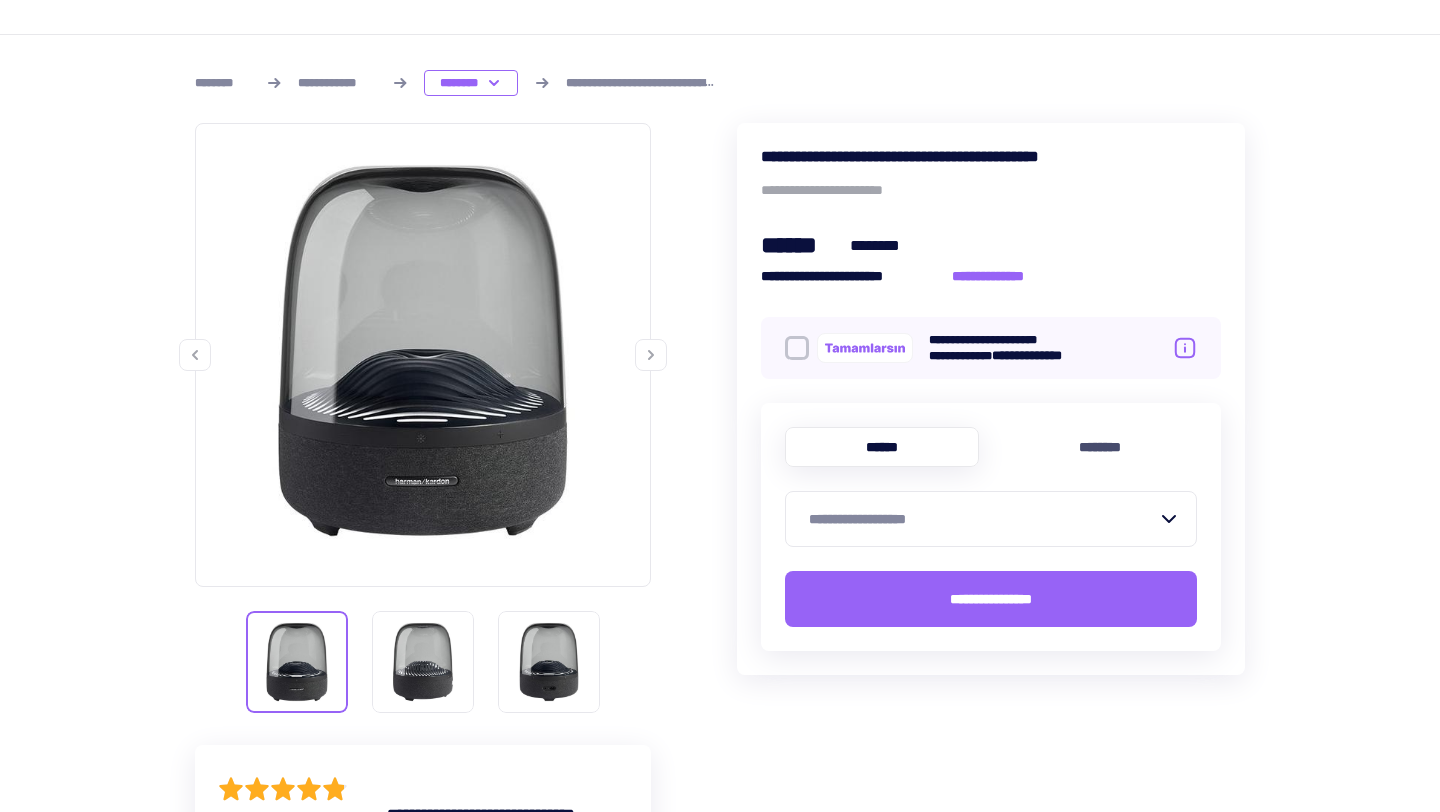 scroll, scrollTop: 225, scrollLeft: 0, axis: vertical 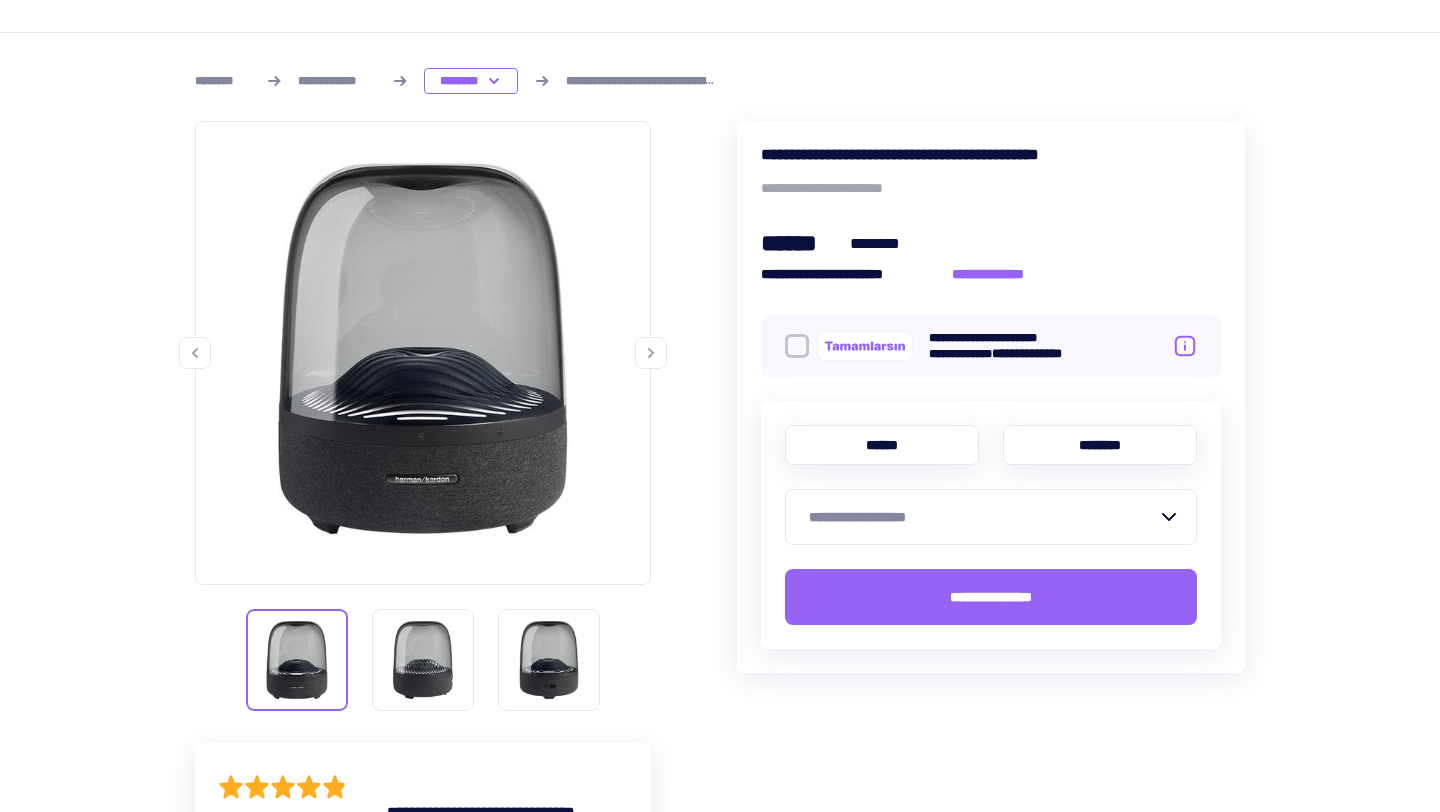click on "********" at bounding box center (1100, 445) 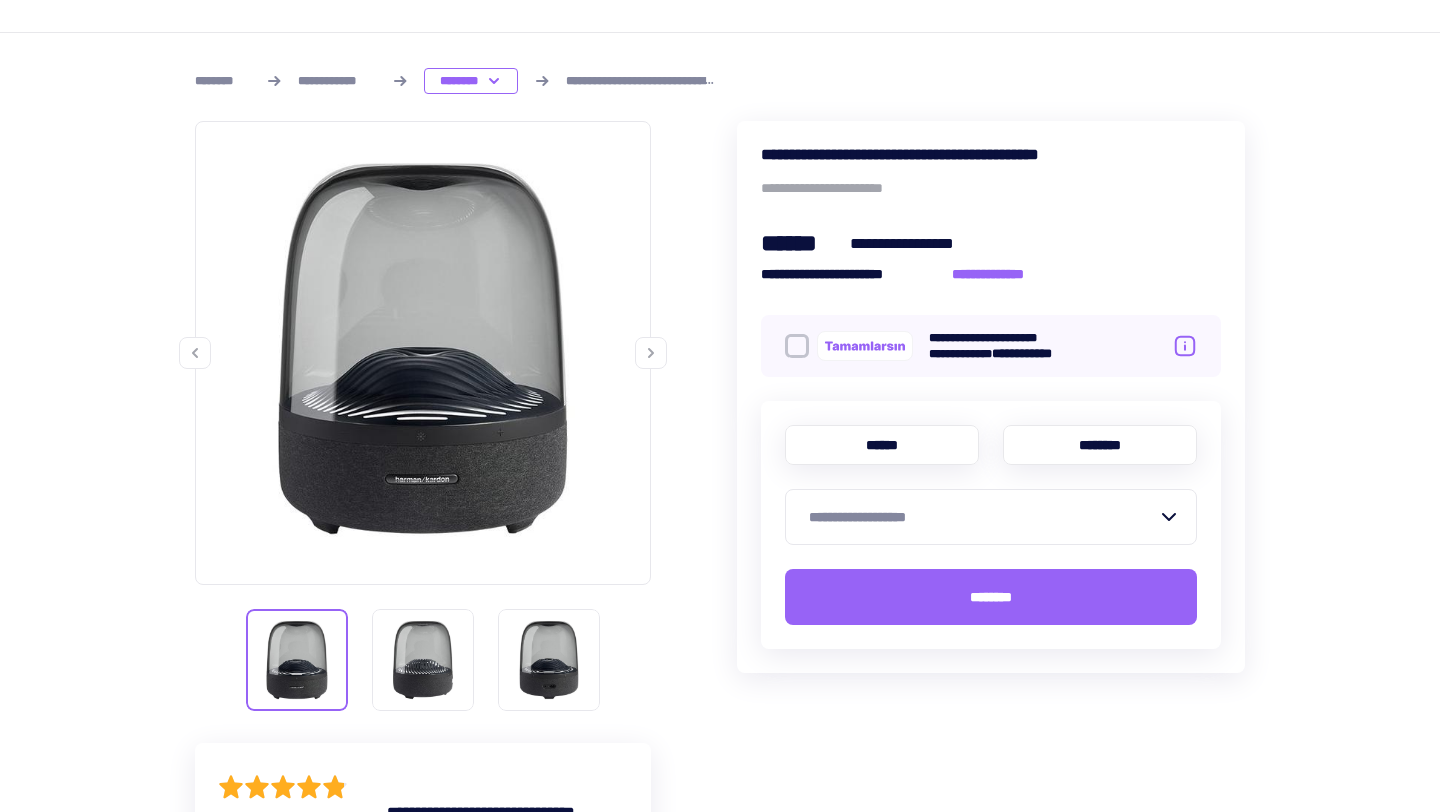 click on "******" at bounding box center (882, 445) 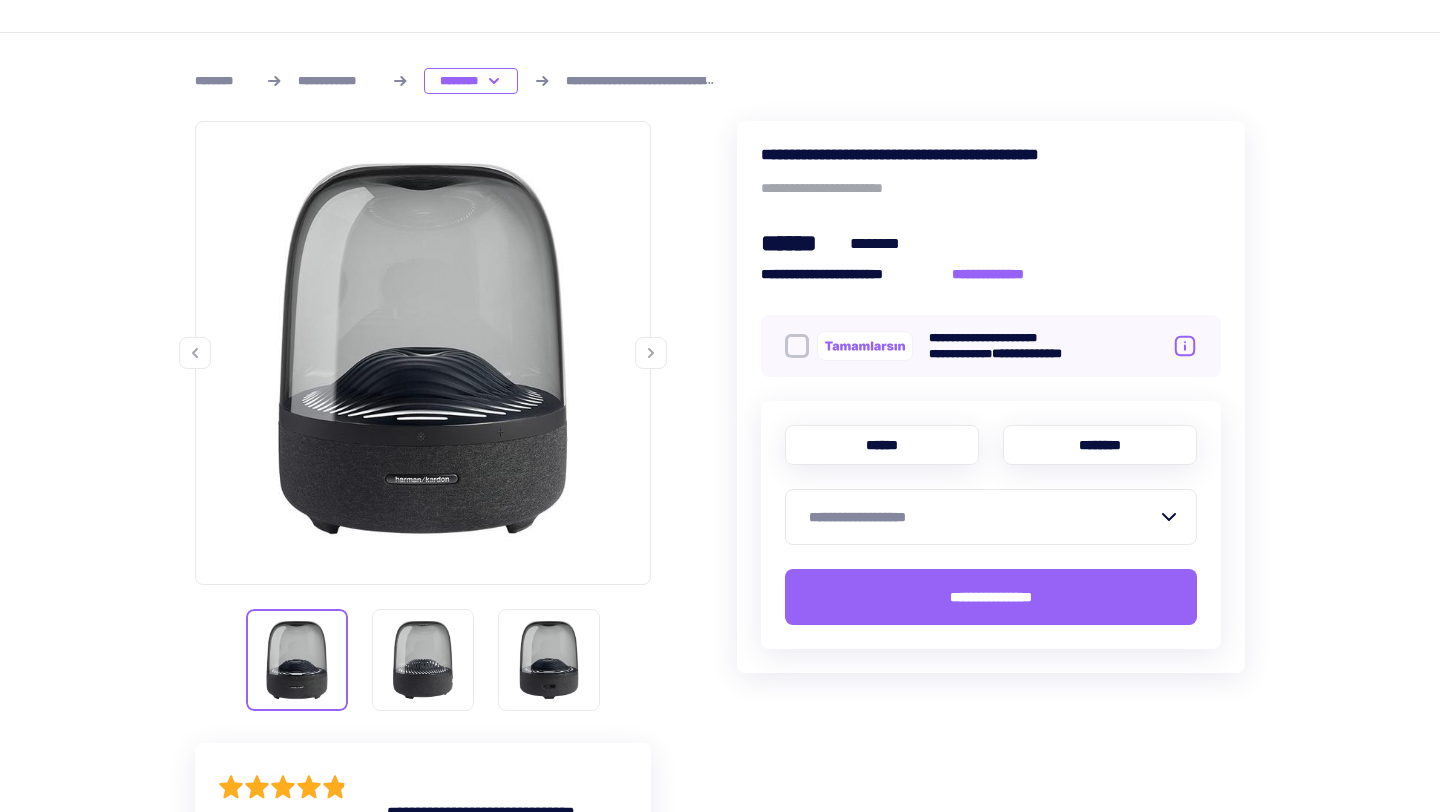 click on "********" at bounding box center [1100, 445] 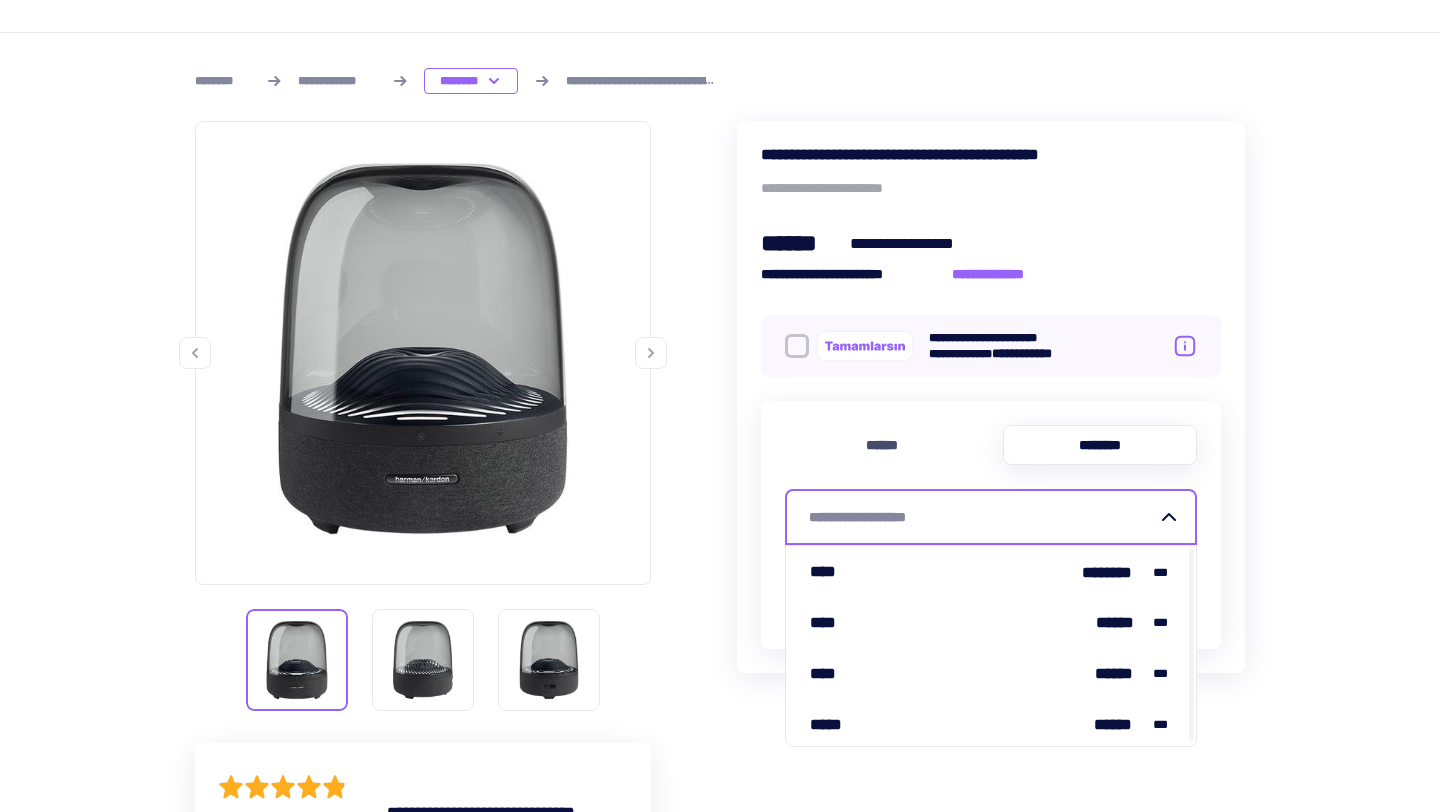 click on "**********" at bounding box center (983, 517) 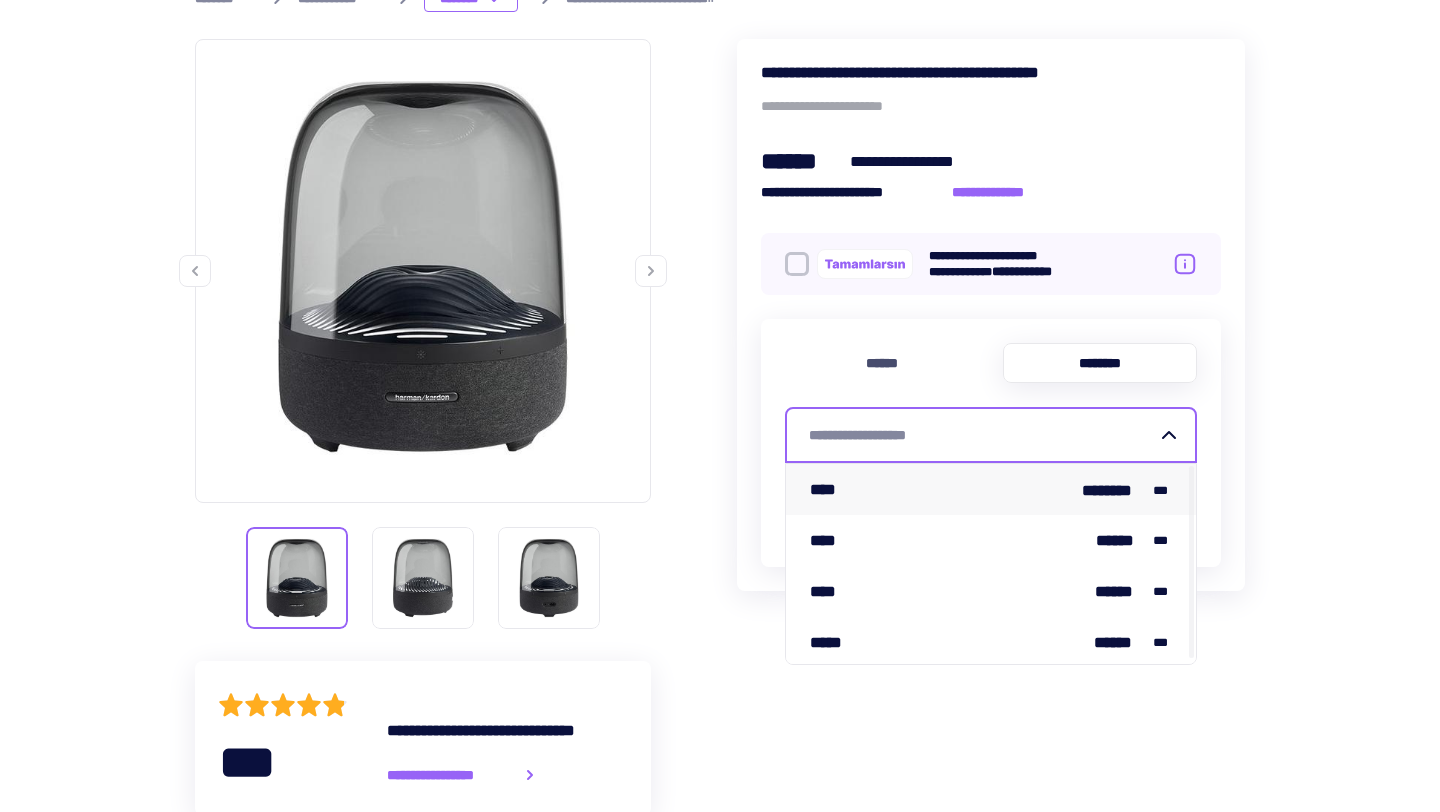 scroll, scrollTop: 313, scrollLeft: 0, axis: vertical 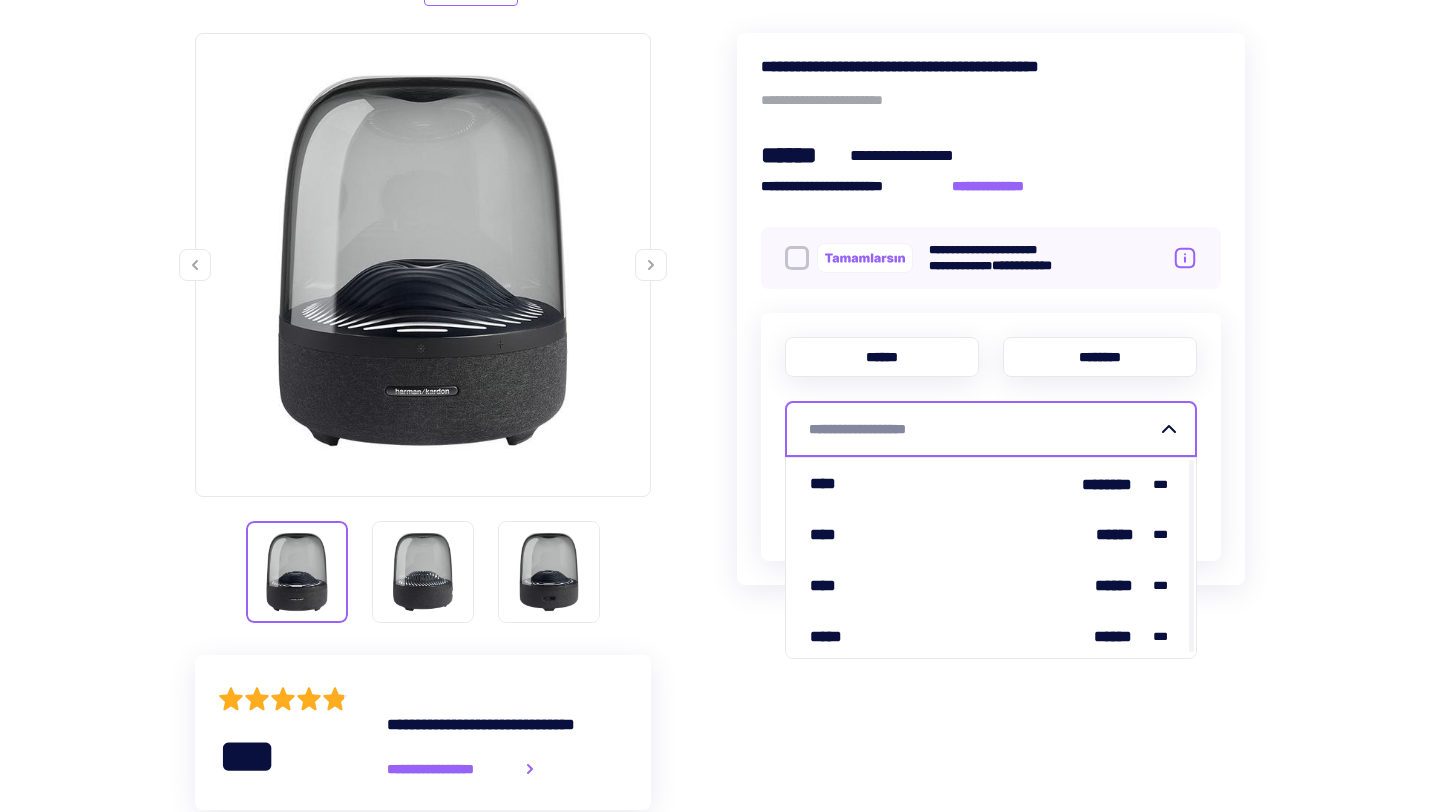 click on "******" at bounding box center (882, 357) 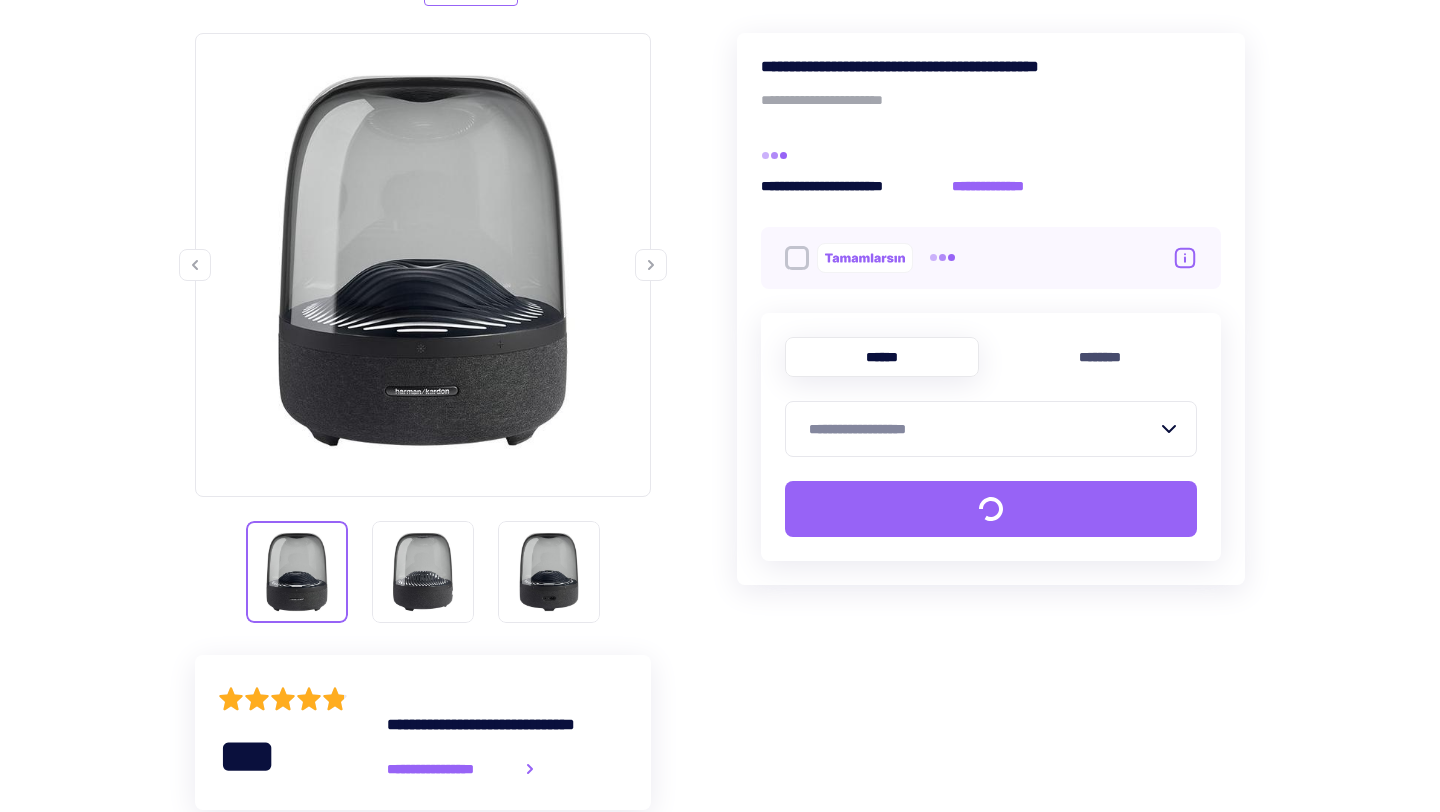 click on "**********" at bounding box center (991, 429) 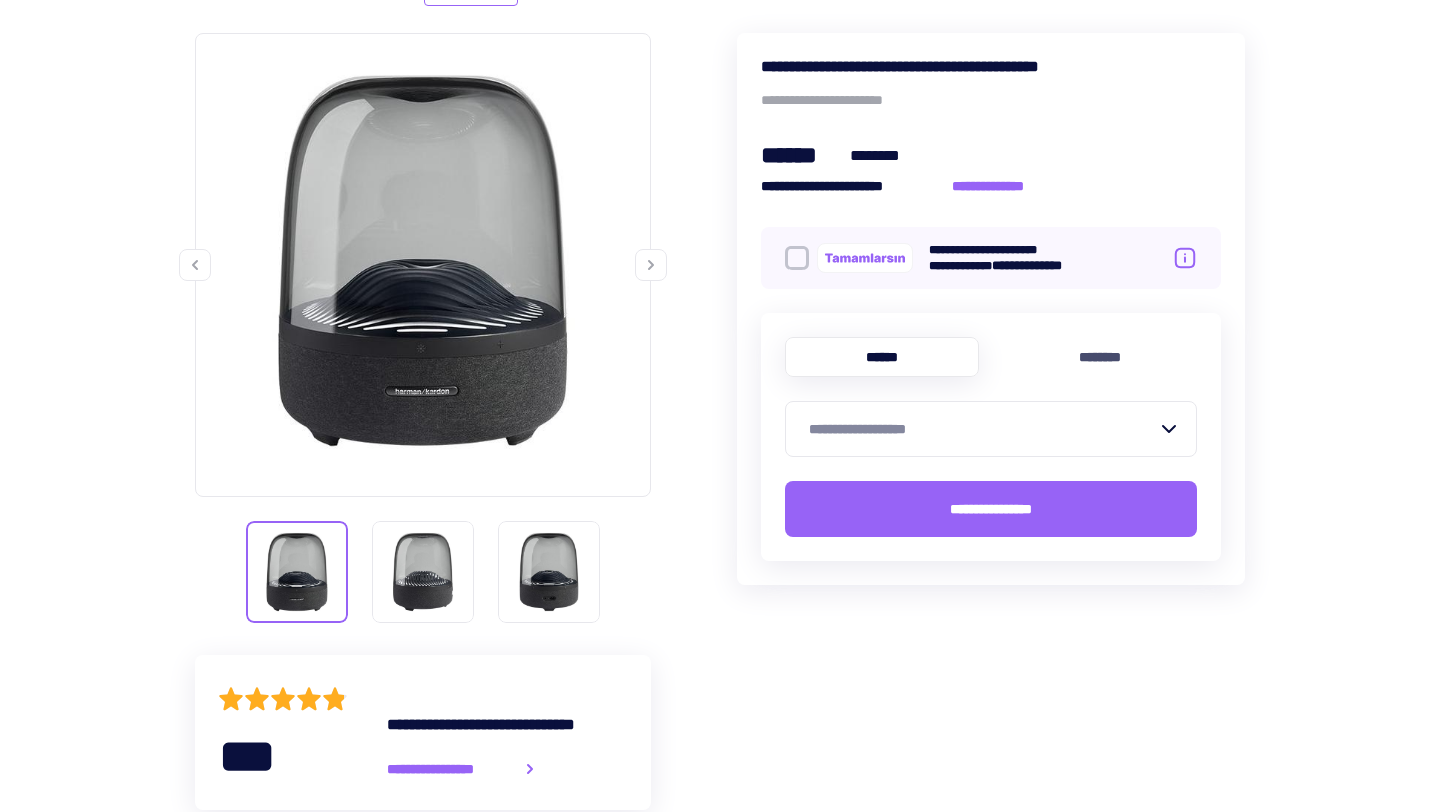 click on "**********" at bounding box center [983, 429] 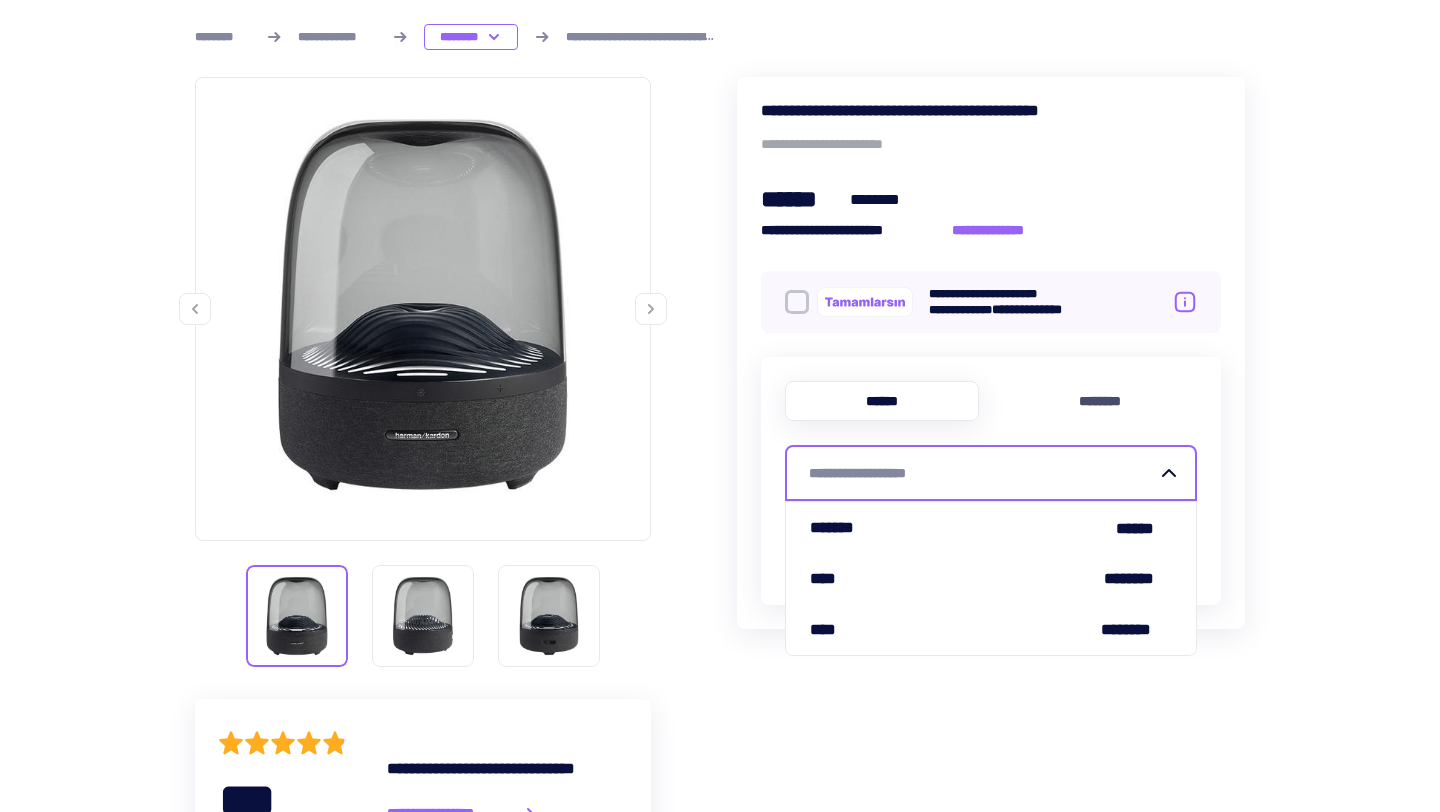 scroll, scrollTop: 267, scrollLeft: 0, axis: vertical 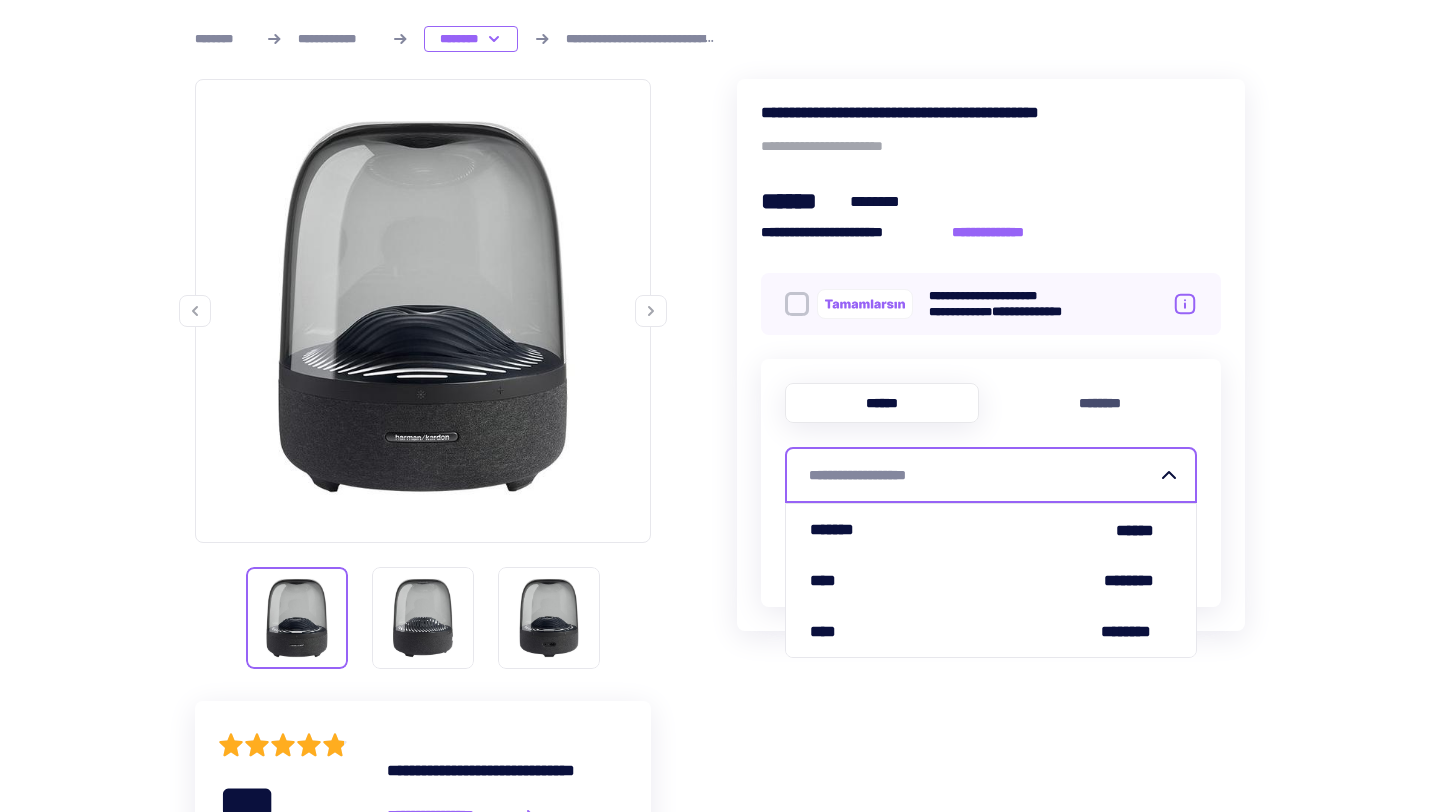click on "**********" at bounding box center [983, 475] 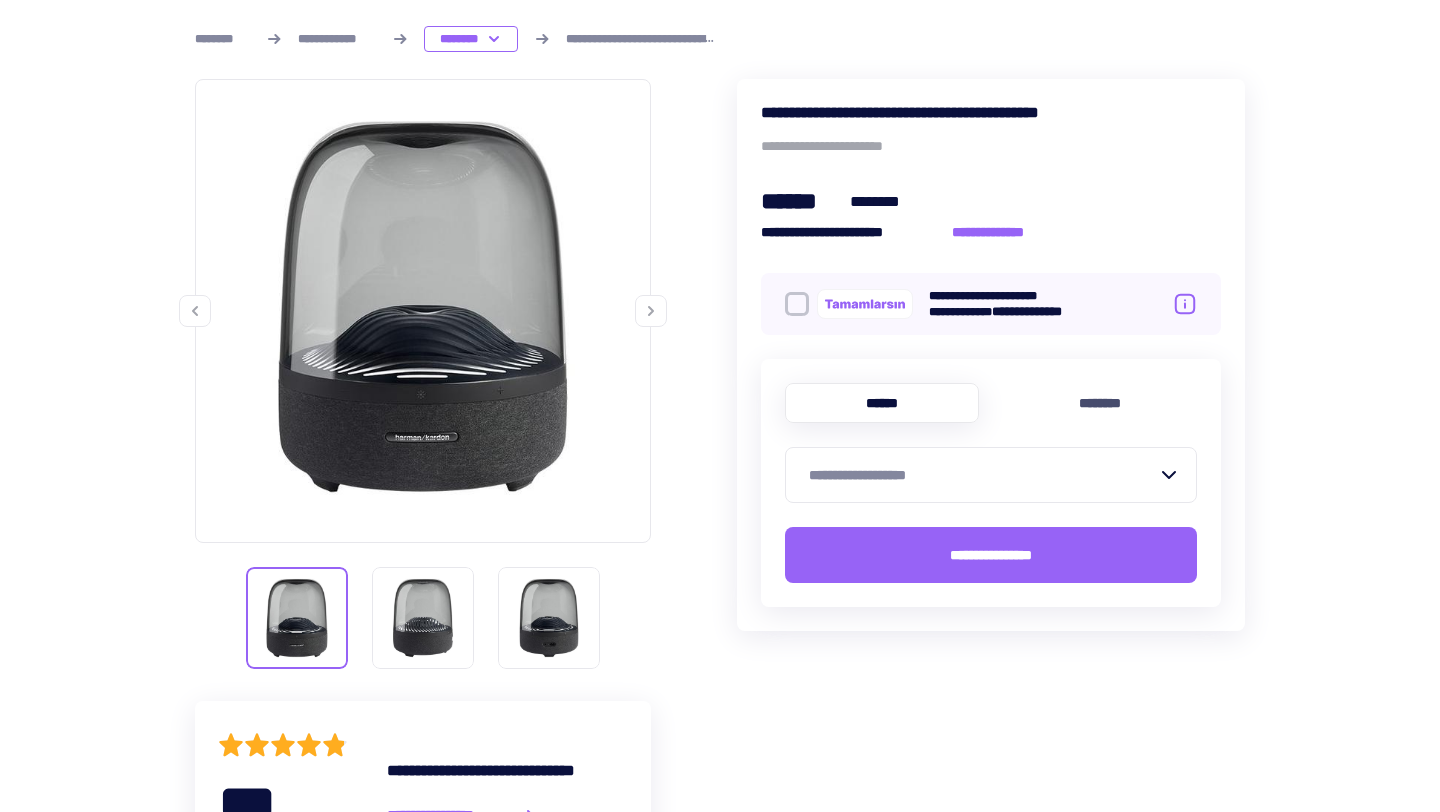 click on "**********" at bounding box center [983, 475] 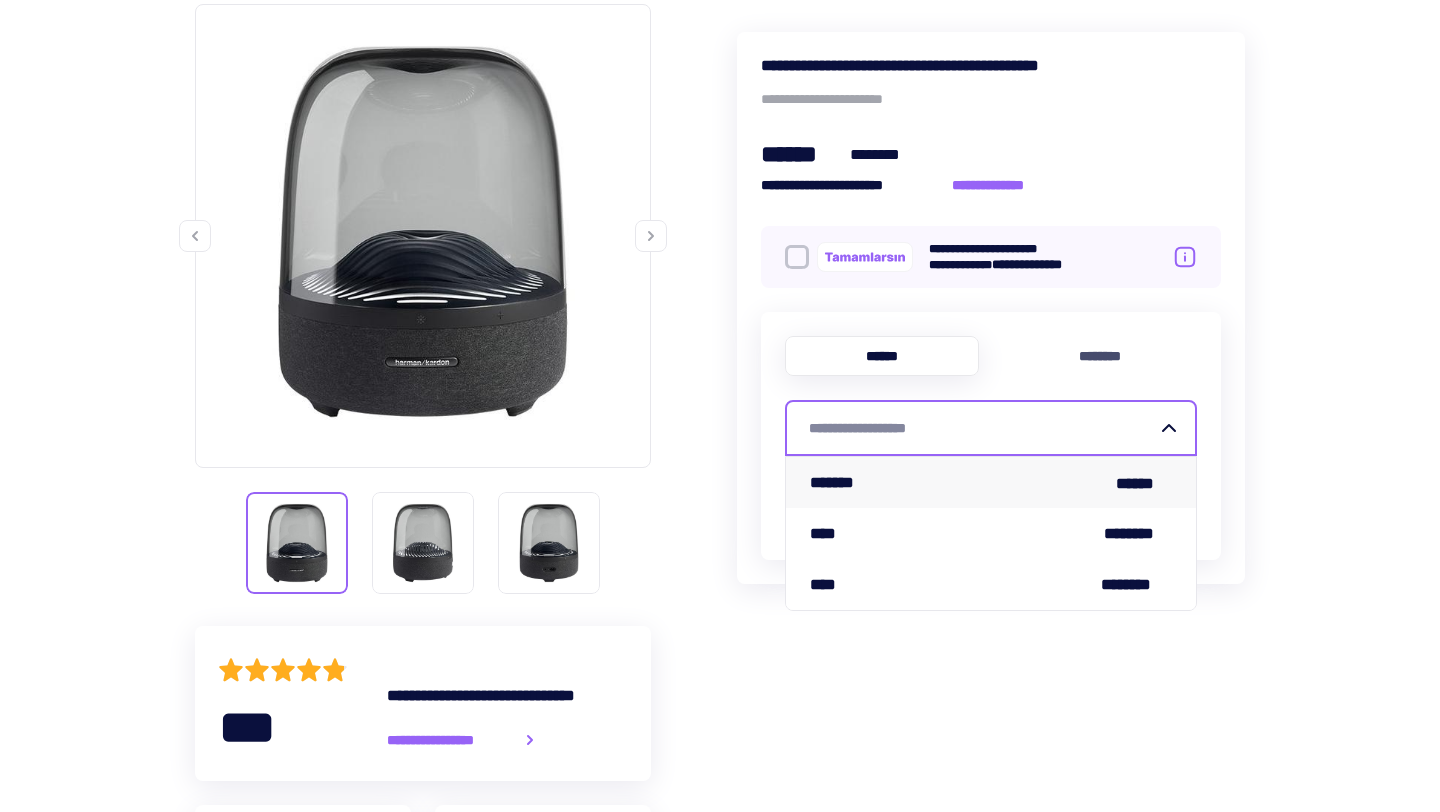 scroll, scrollTop: 358, scrollLeft: 0, axis: vertical 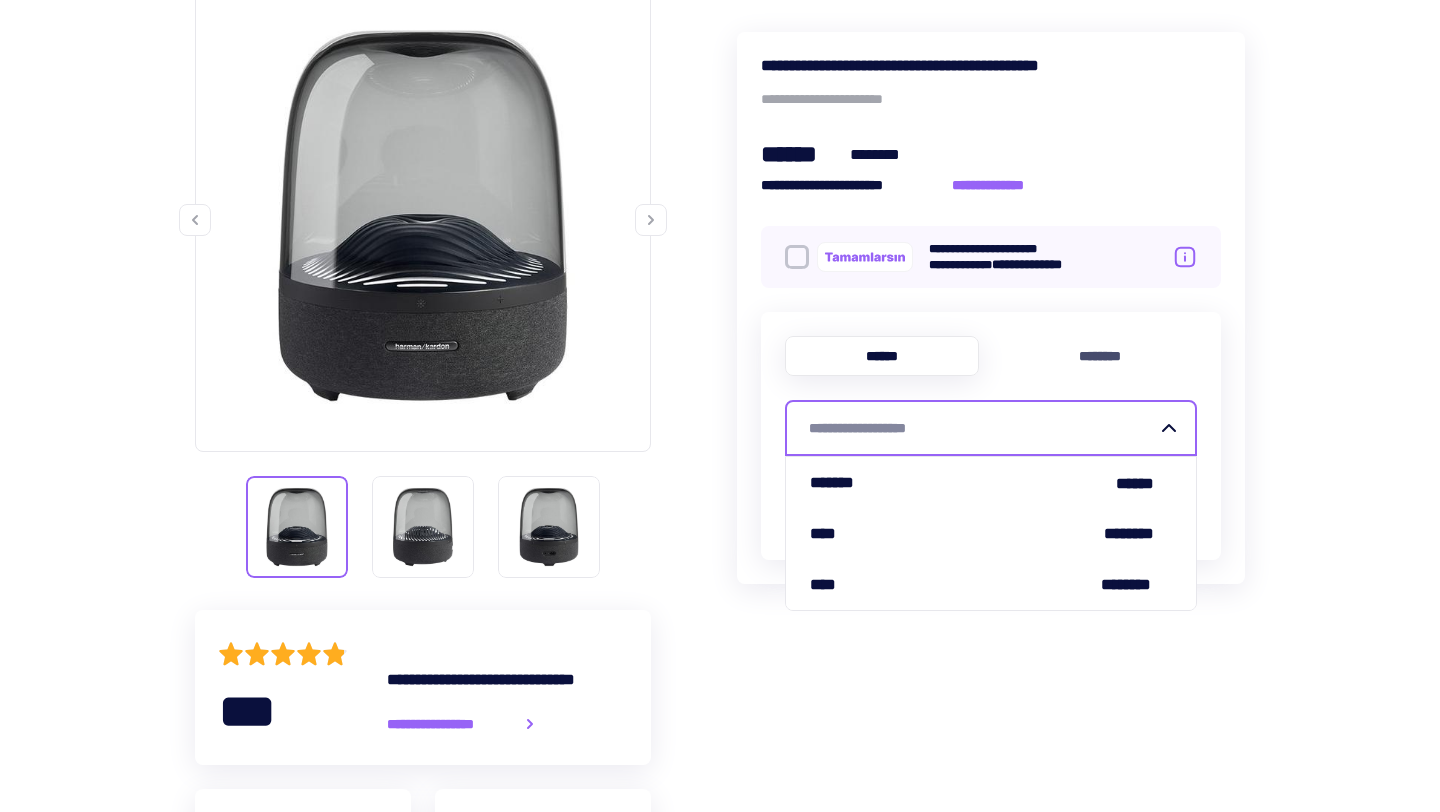 drag, startPoint x: 1062, startPoint y: 555, endPoint x: 1265, endPoint y: 339, distance: 296.42032 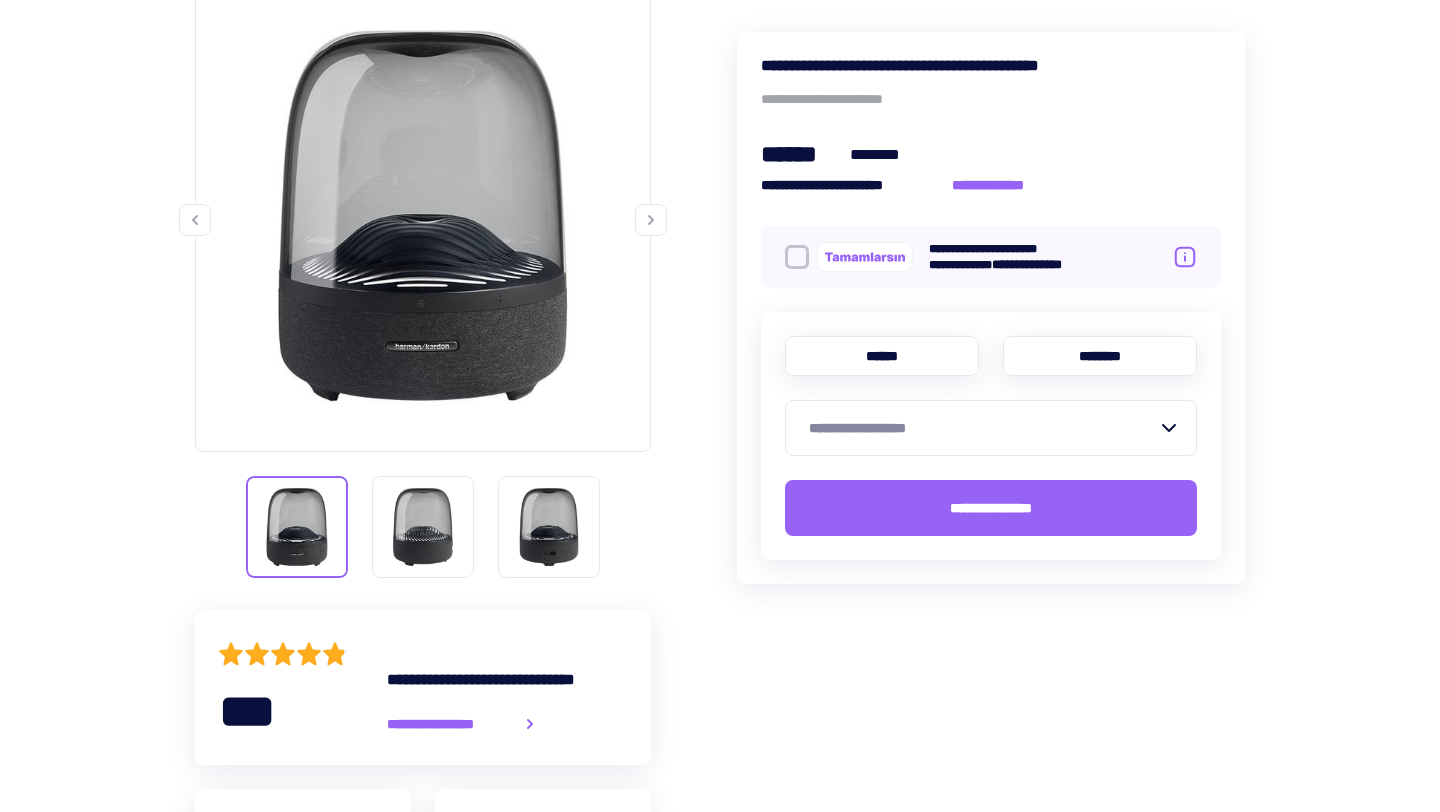 click on "********" at bounding box center (1100, 356) 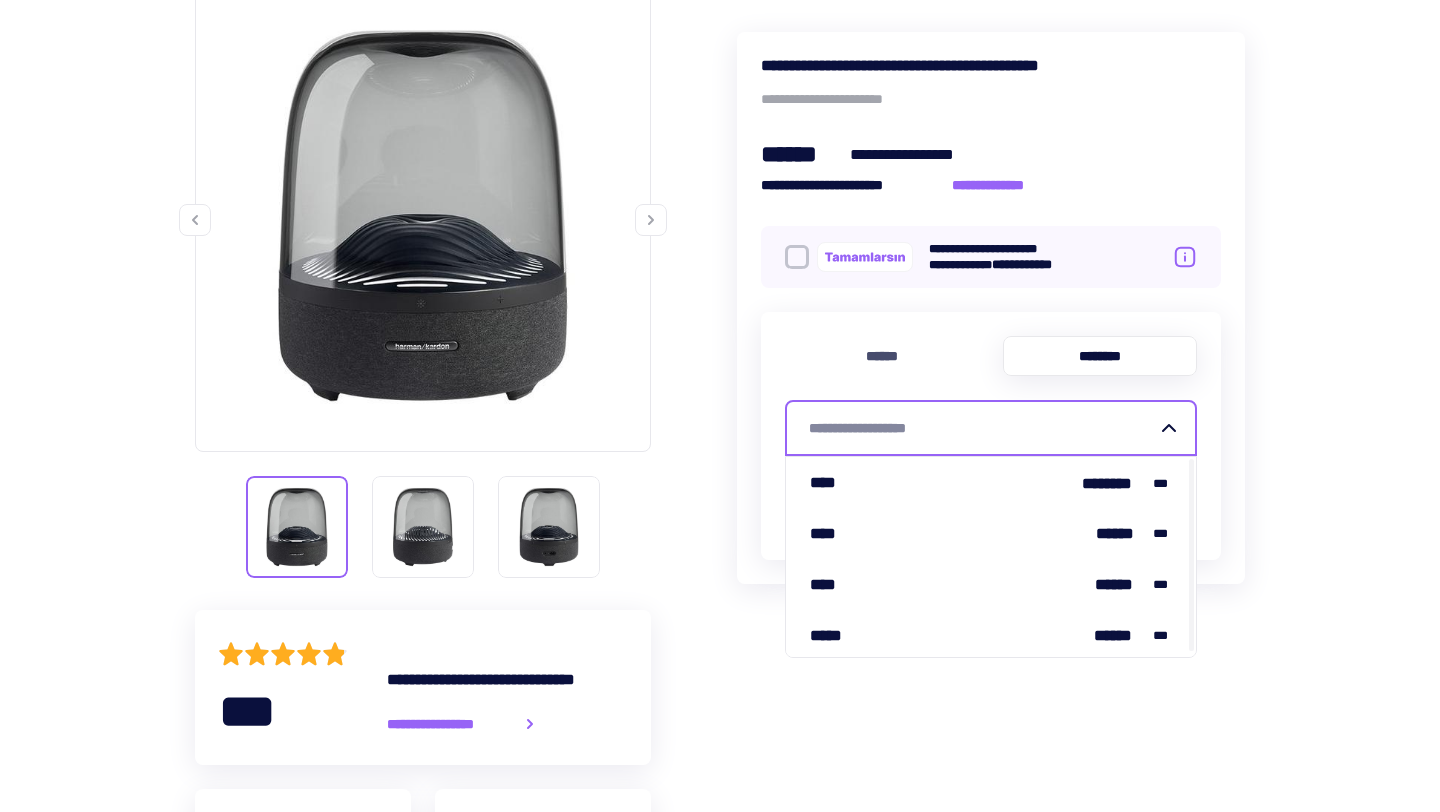 click on "**********" at bounding box center (983, 428) 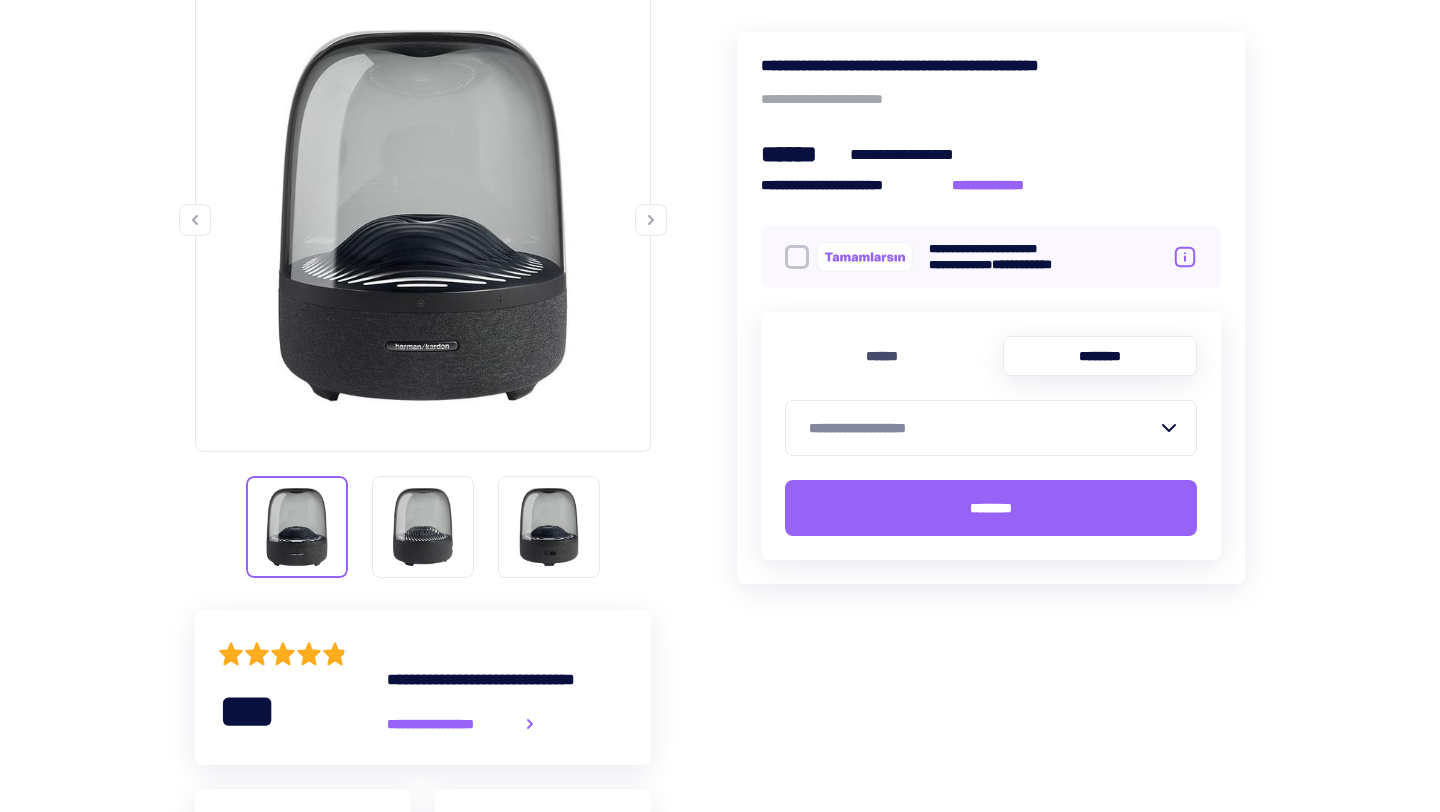 click on "**********" at bounding box center (720, 1148) 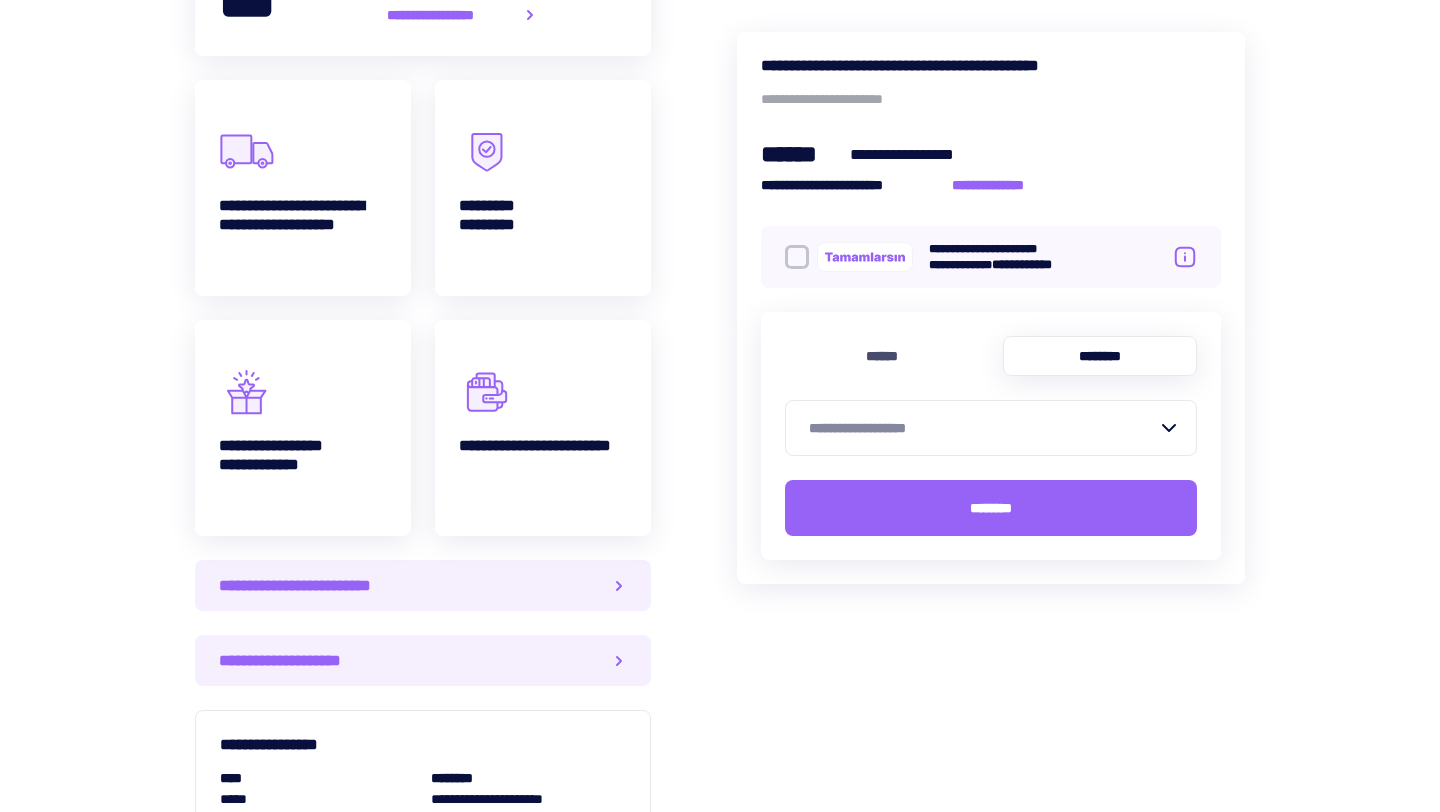click on "**********" at bounding box center (983, 428) 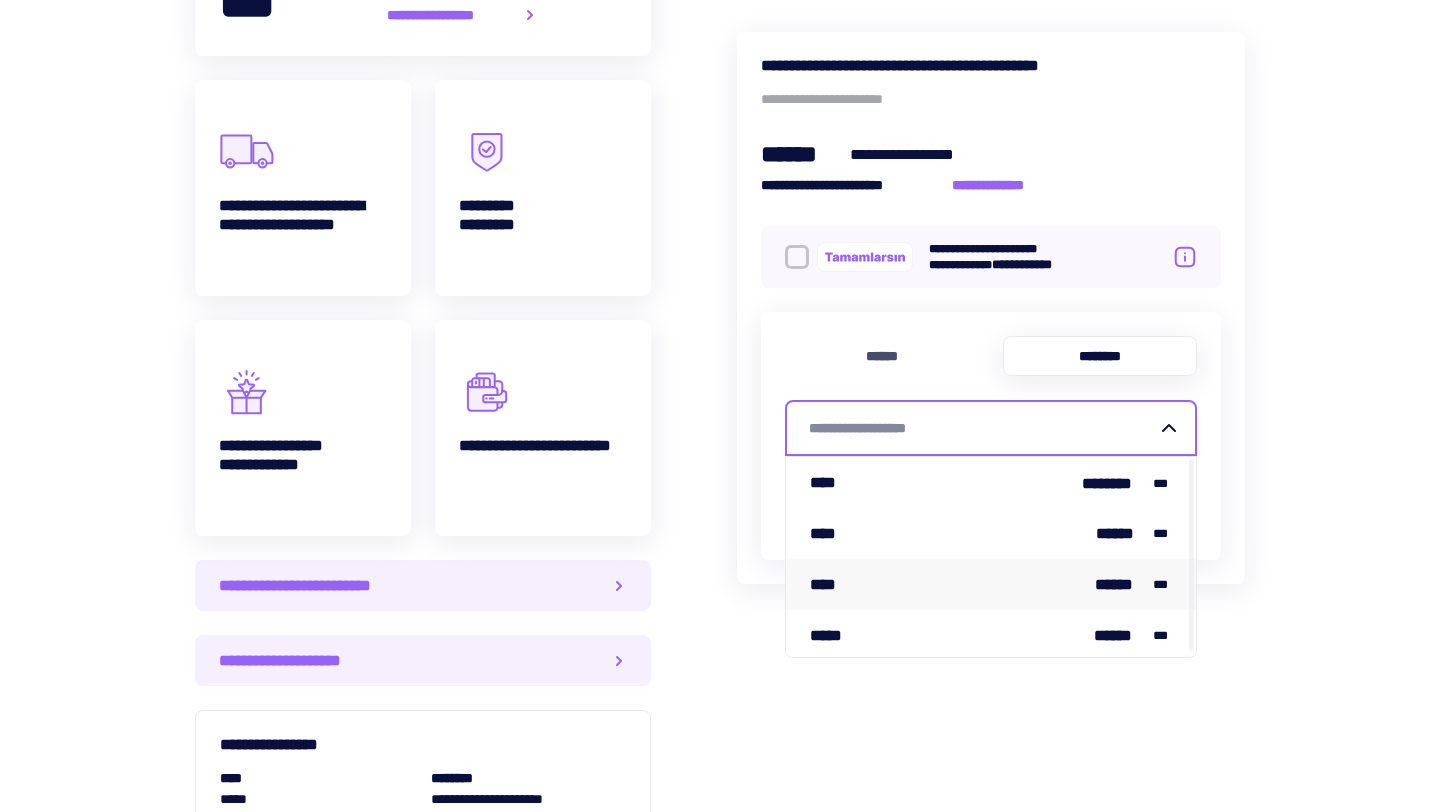 click on "**** ****** ***" at bounding box center [991, 584] 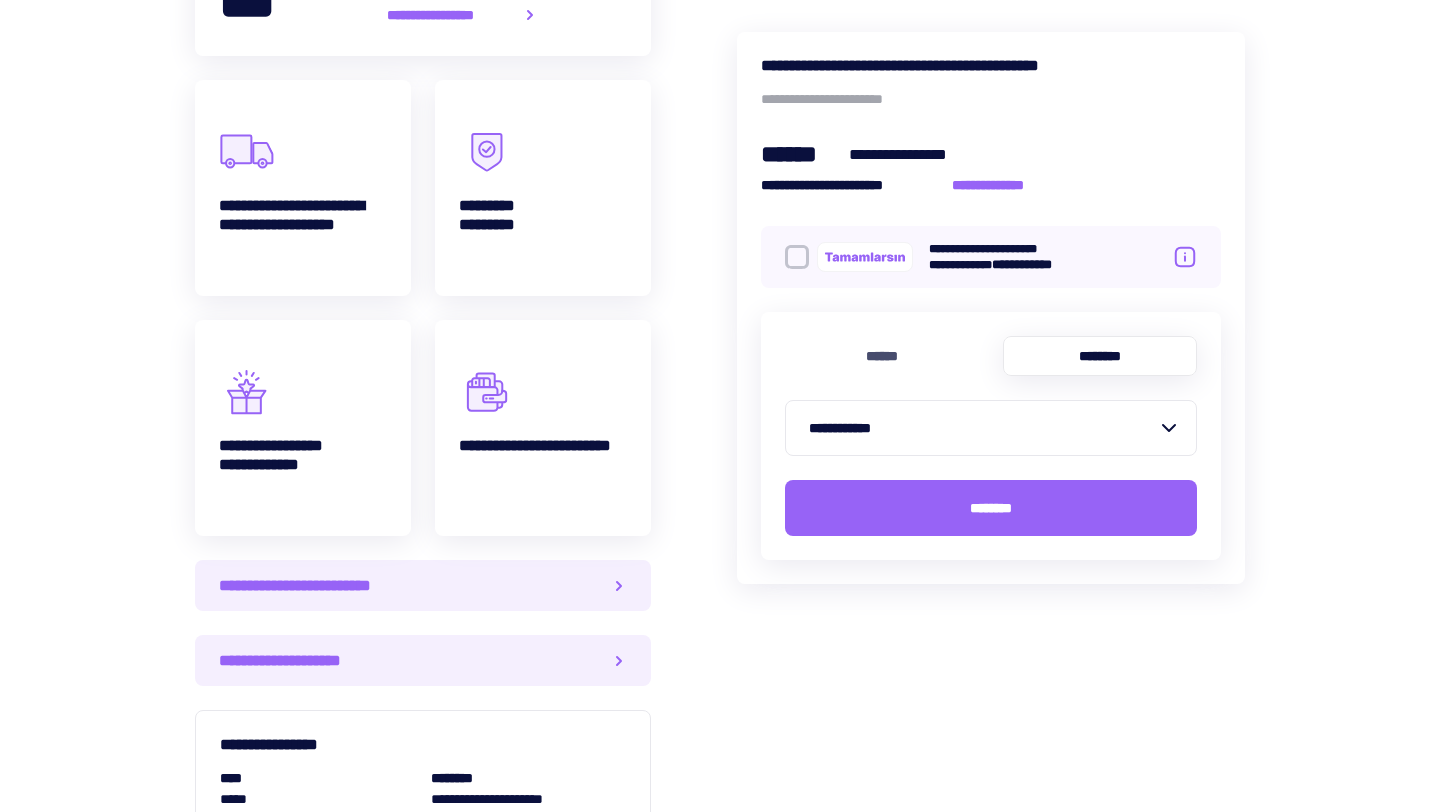 click on "**********" at bounding box center (991, 257) 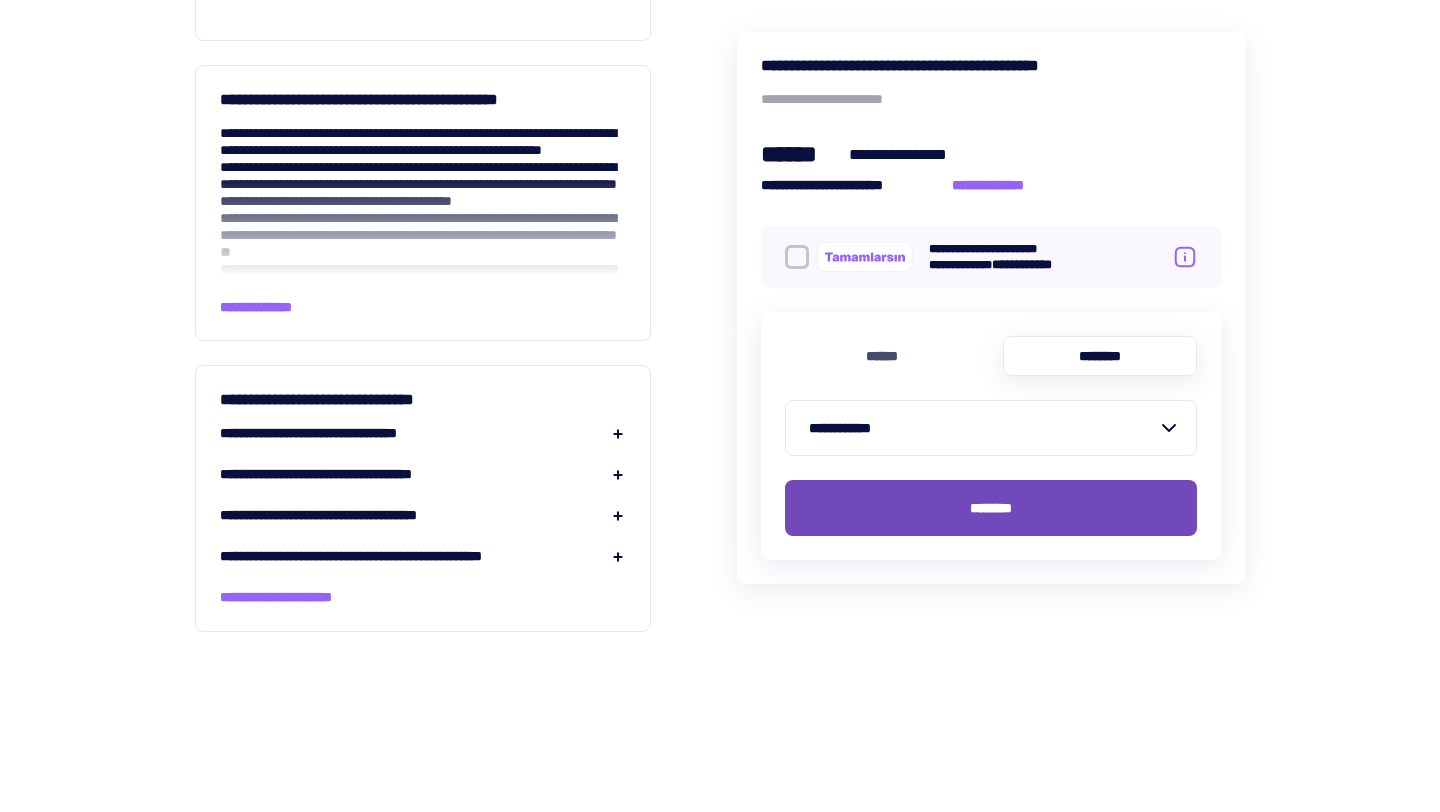 scroll, scrollTop: 2093, scrollLeft: 0, axis: vertical 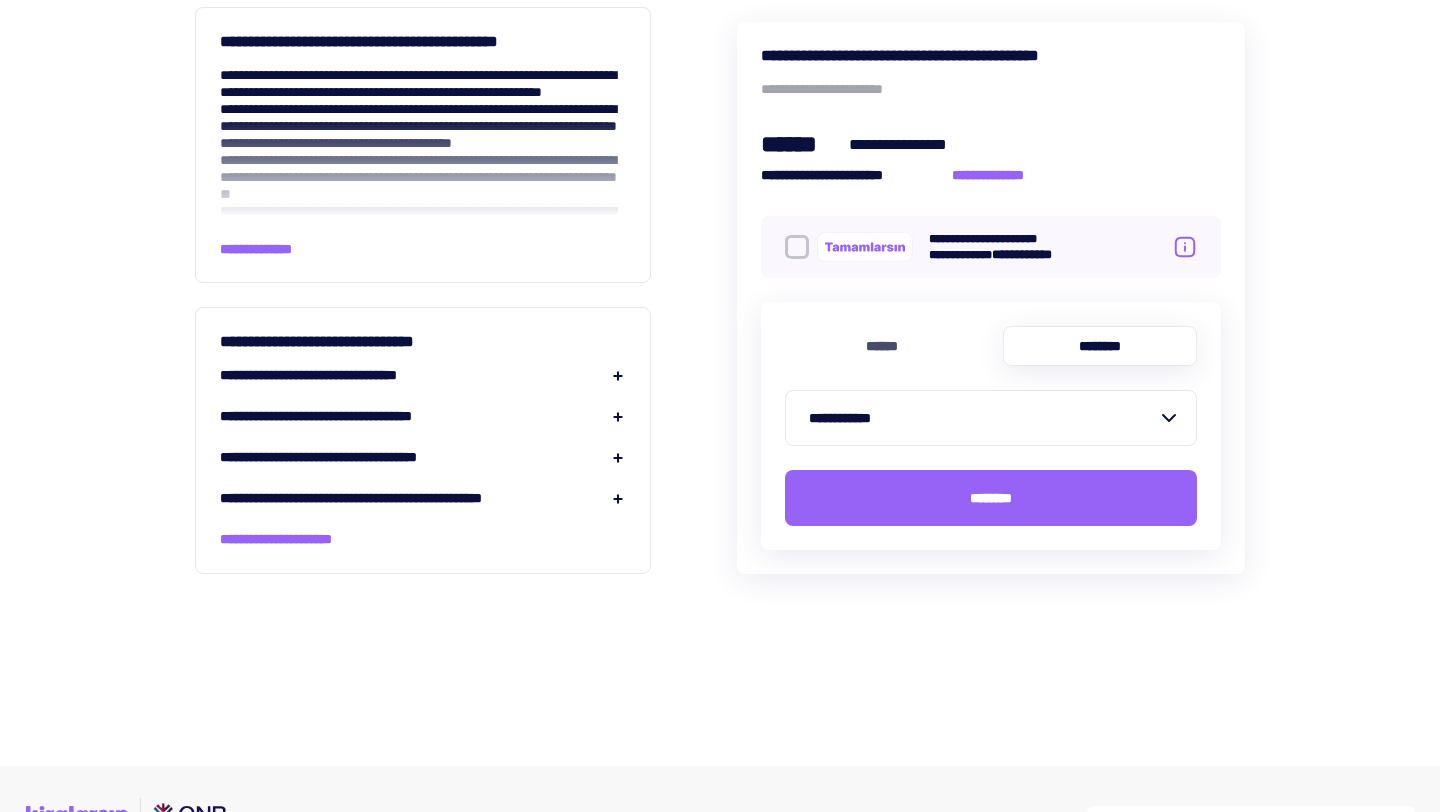 click on "**********" at bounding box center (423, 375) 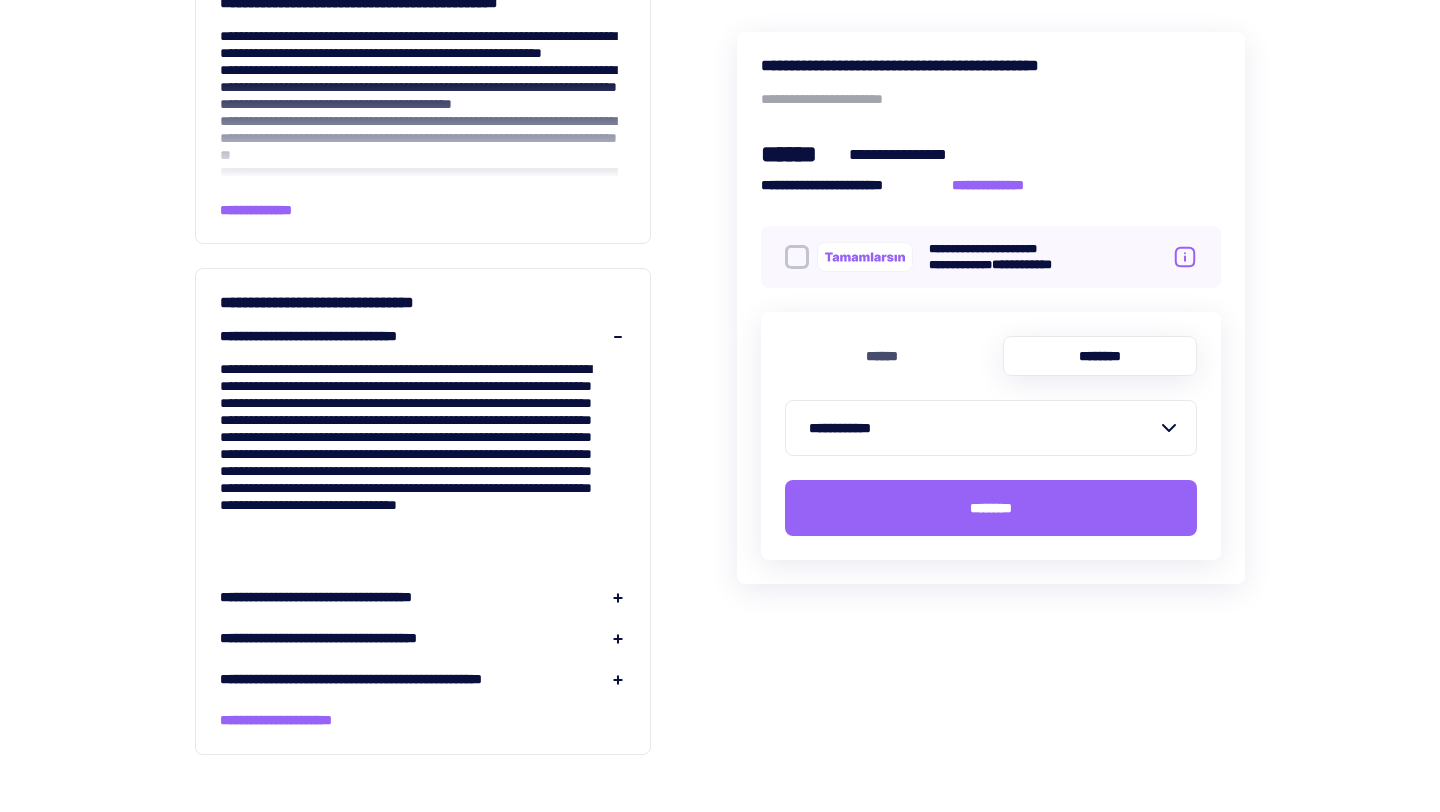 scroll, scrollTop: 2139, scrollLeft: 0, axis: vertical 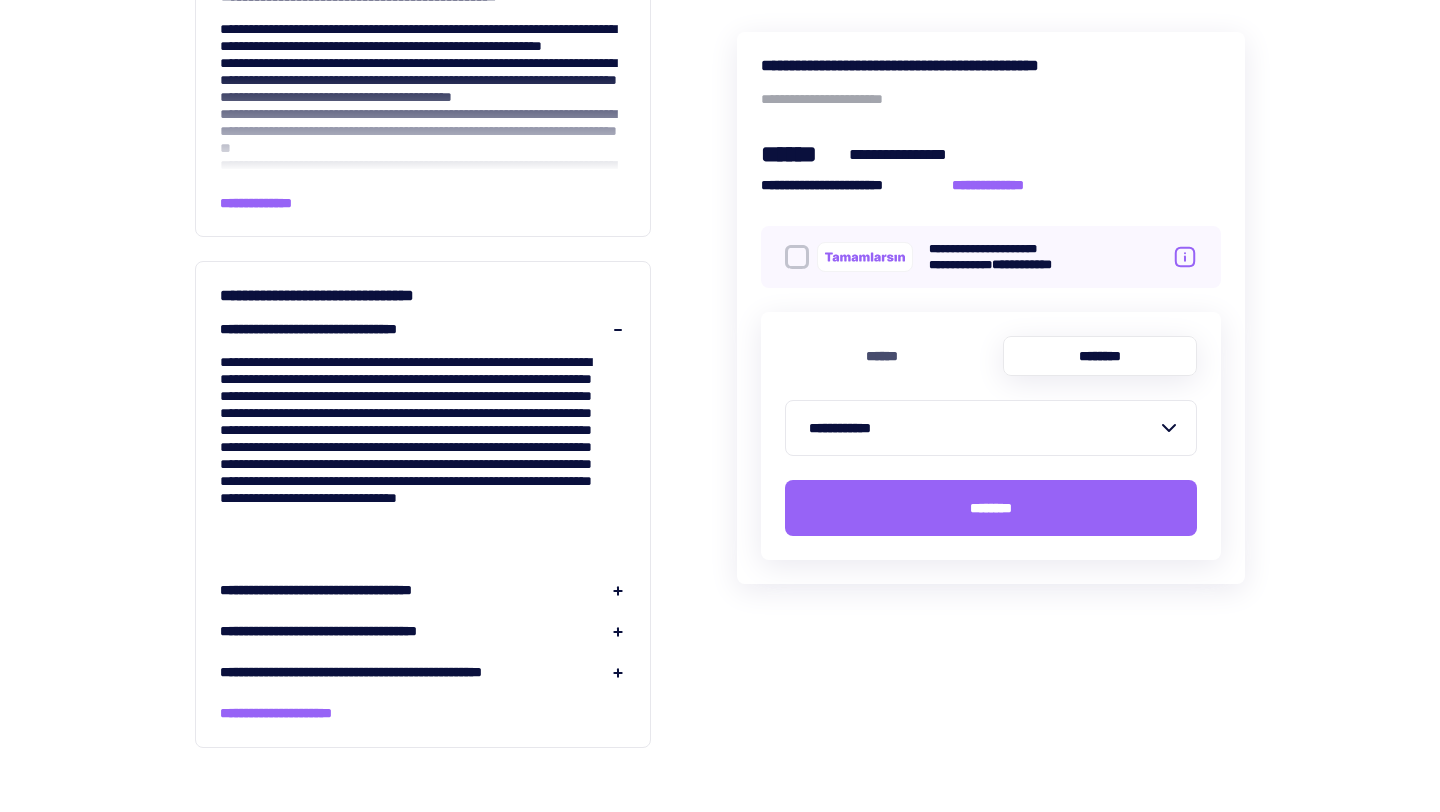 click on "**********" at bounding box center [983, 428] 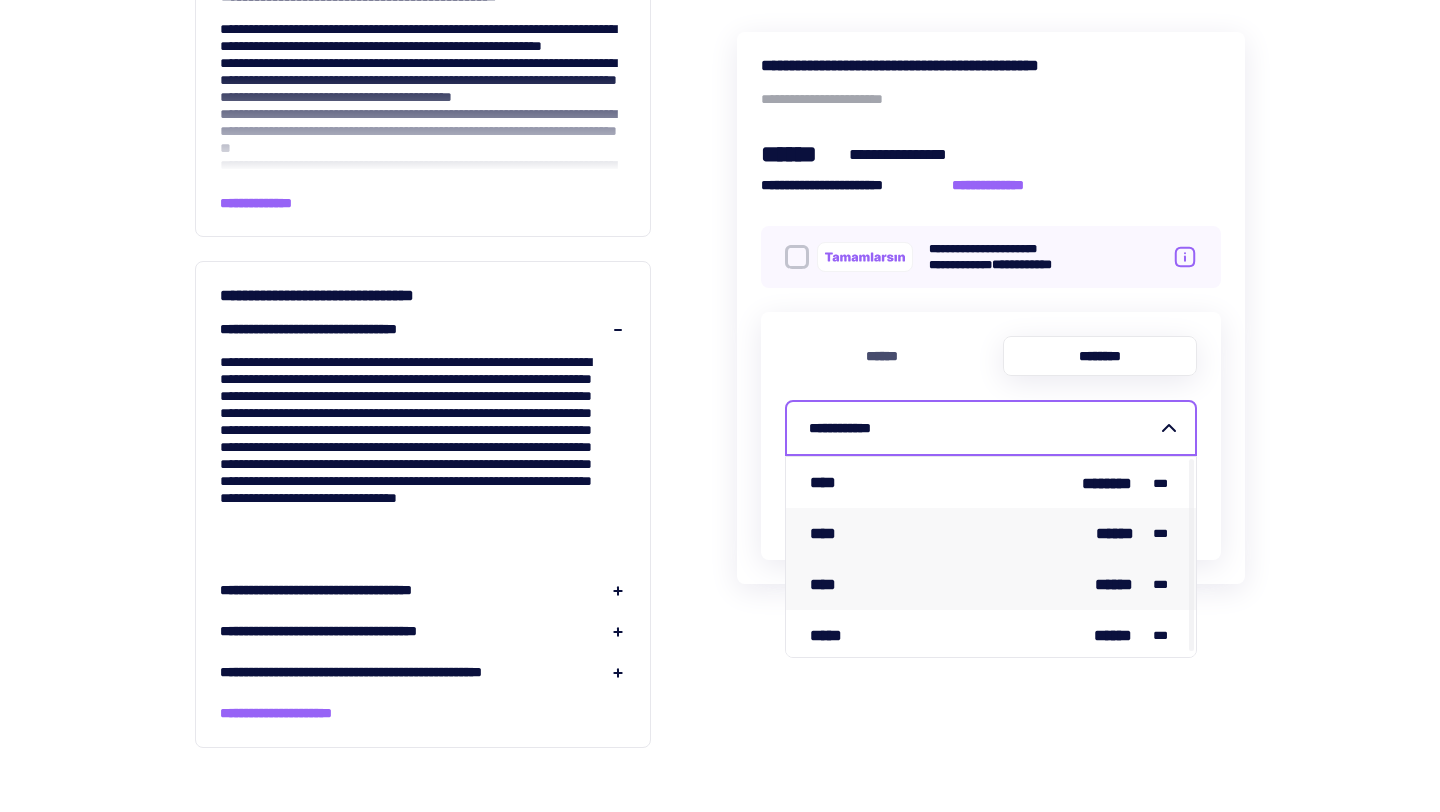 click on "**** ****** ***" at bounding box center [991, 533] 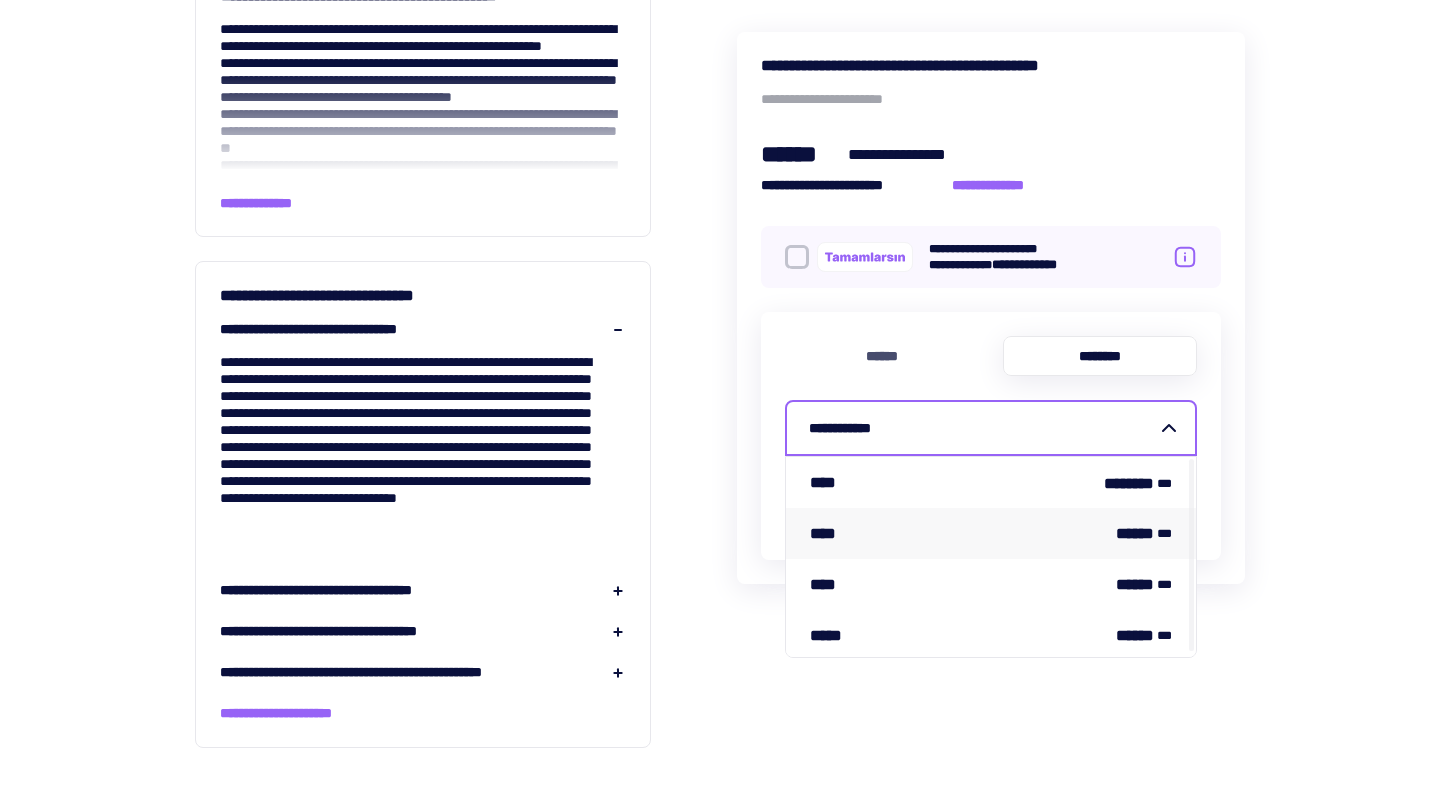 click on "**********" at bounding box center (983, 428) 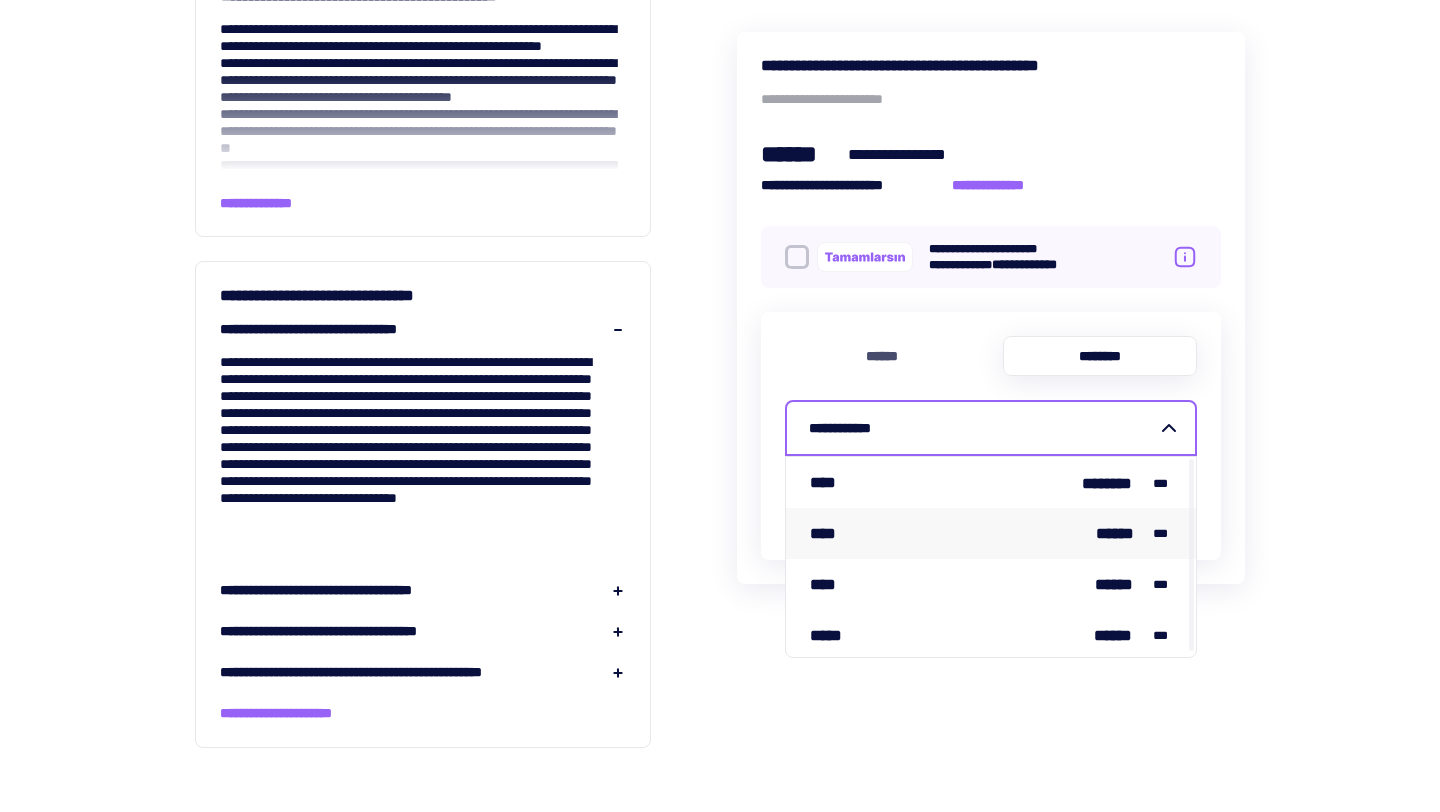 click on "**********" at bounding box center [720, -523] 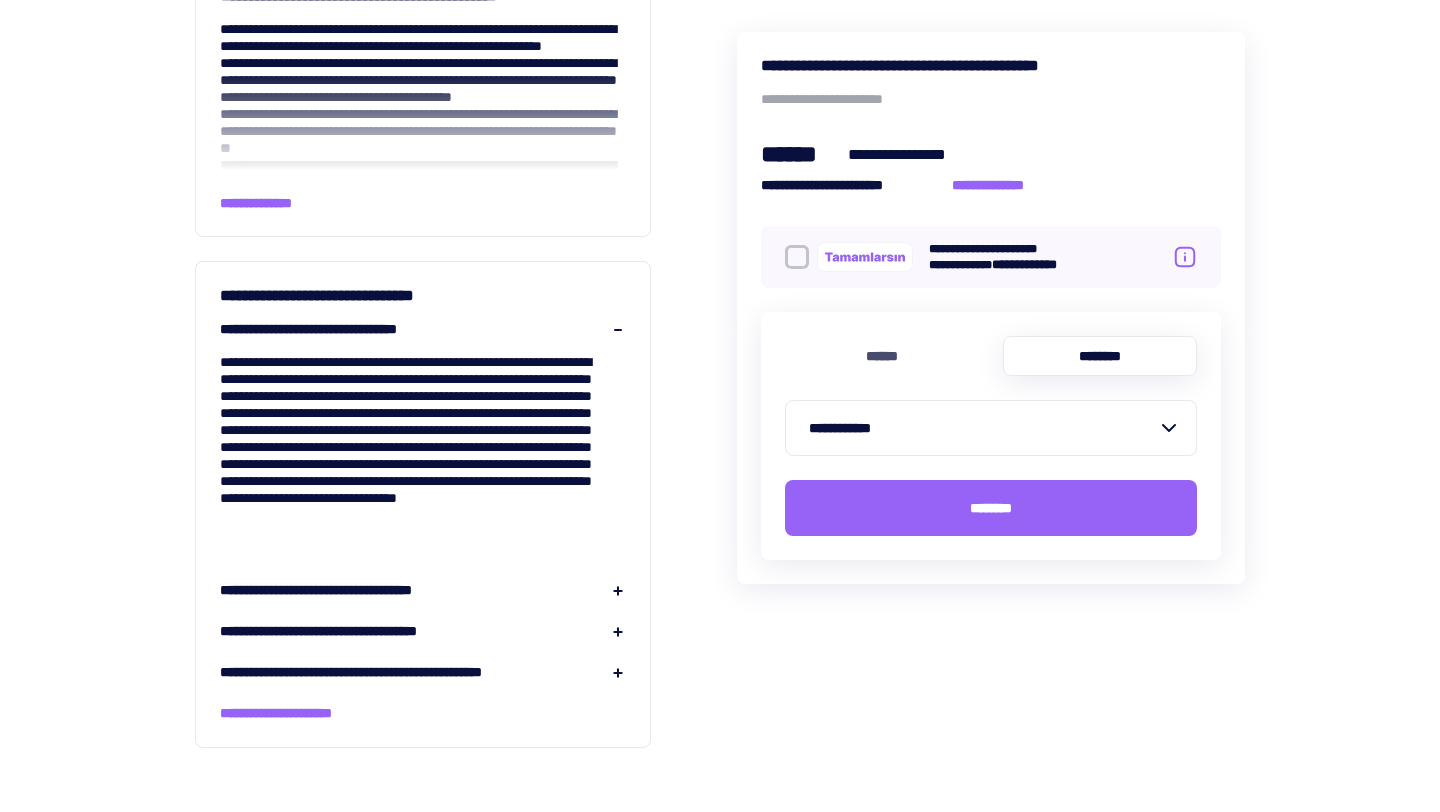click on "**********" at bounding box center (405, 672) 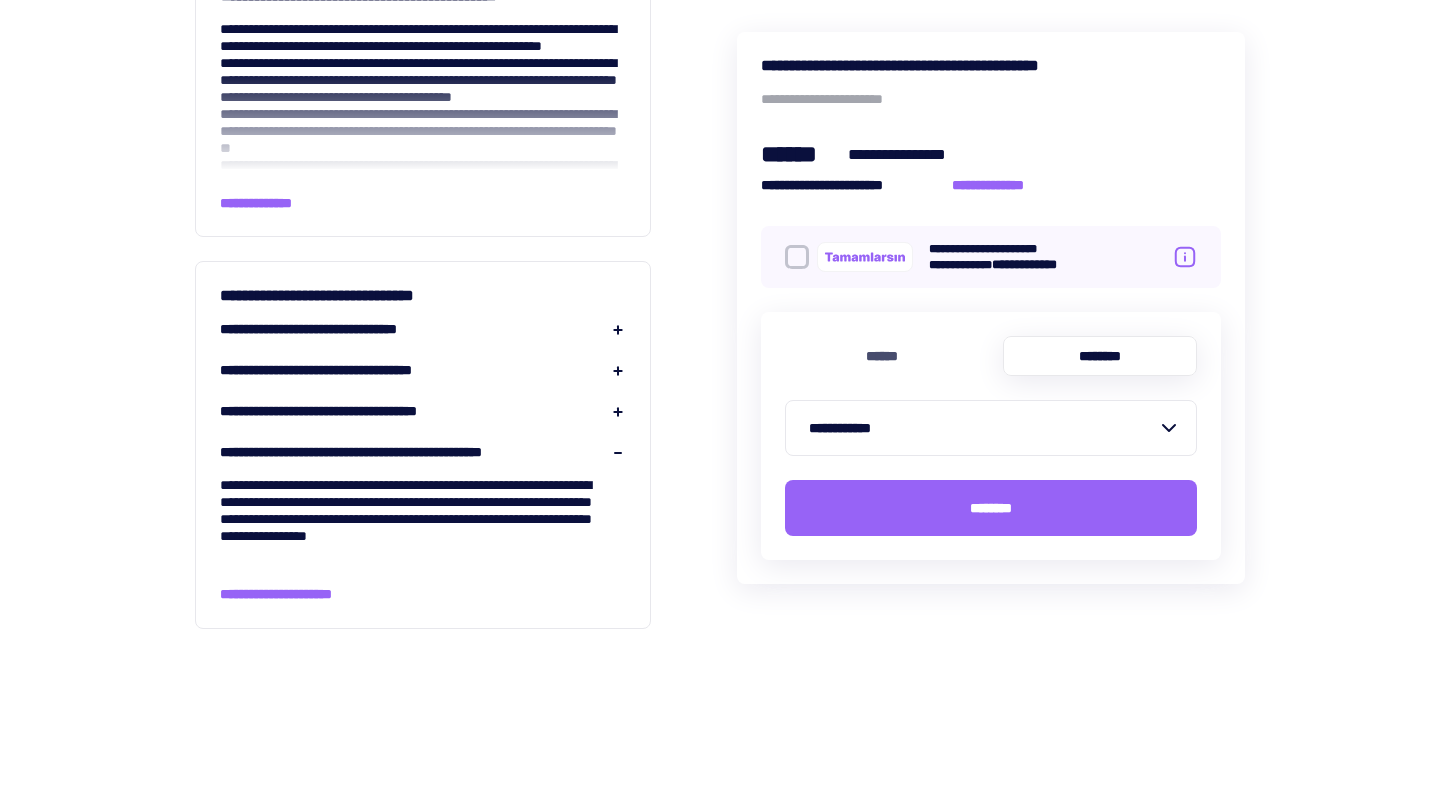 click on "**********" at bounding box center (423, 370) 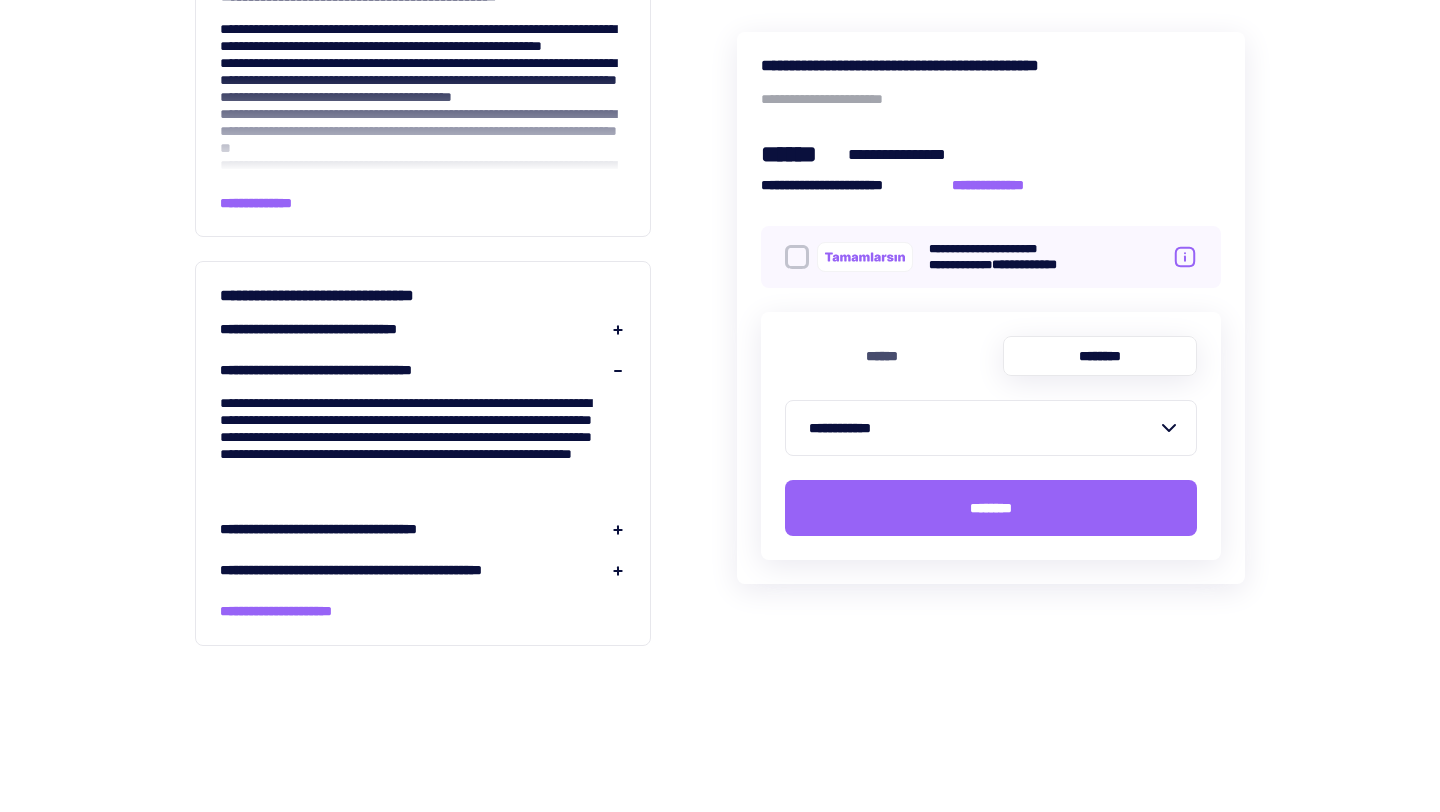 click on "**********" at bounding box center [423, 529] 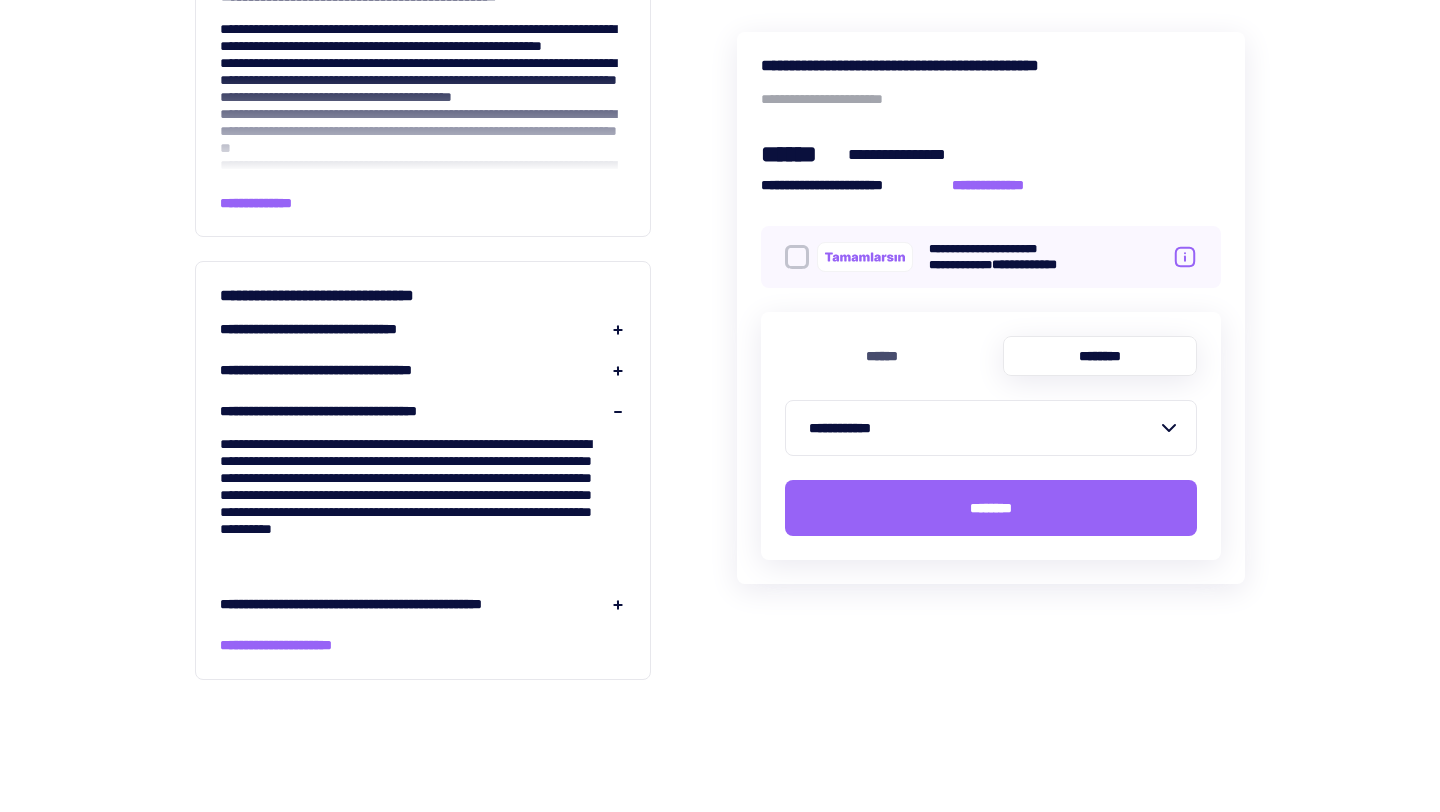 click on "**********" at bounding box center [423, 329] 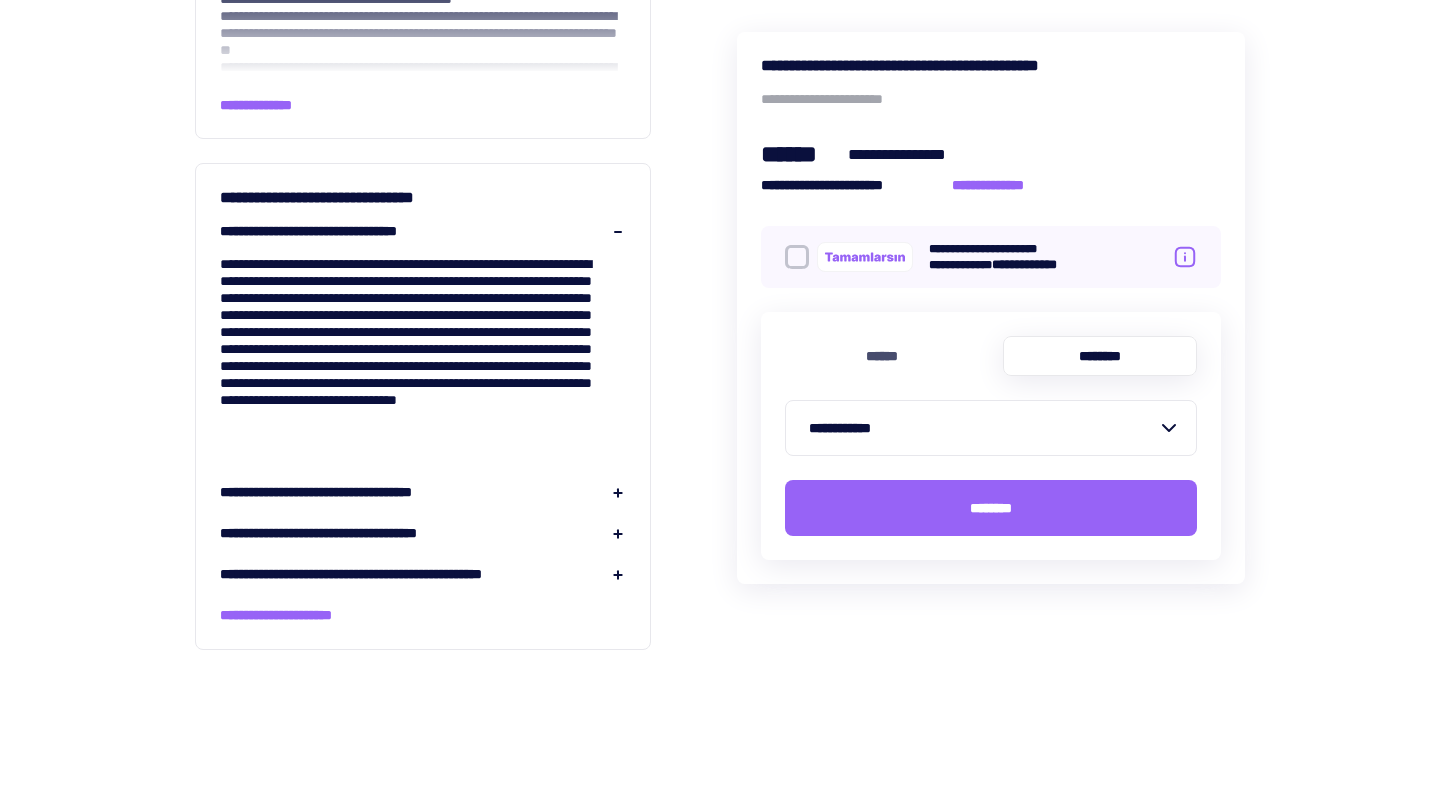 scroll, scrollTop: 2276, scrollLeft: 0, axis: vertical 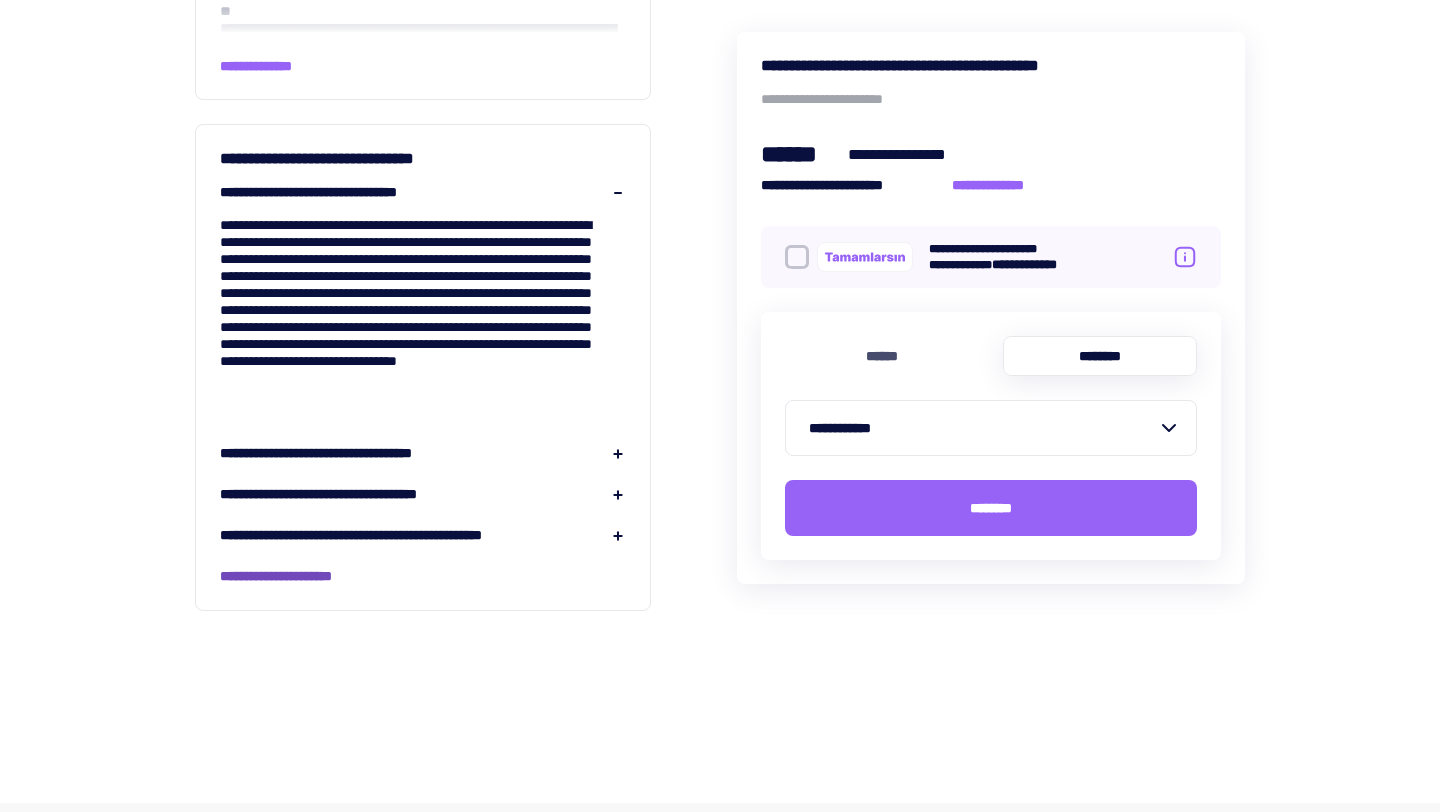click on "**********" at bounding box center [300, 576] 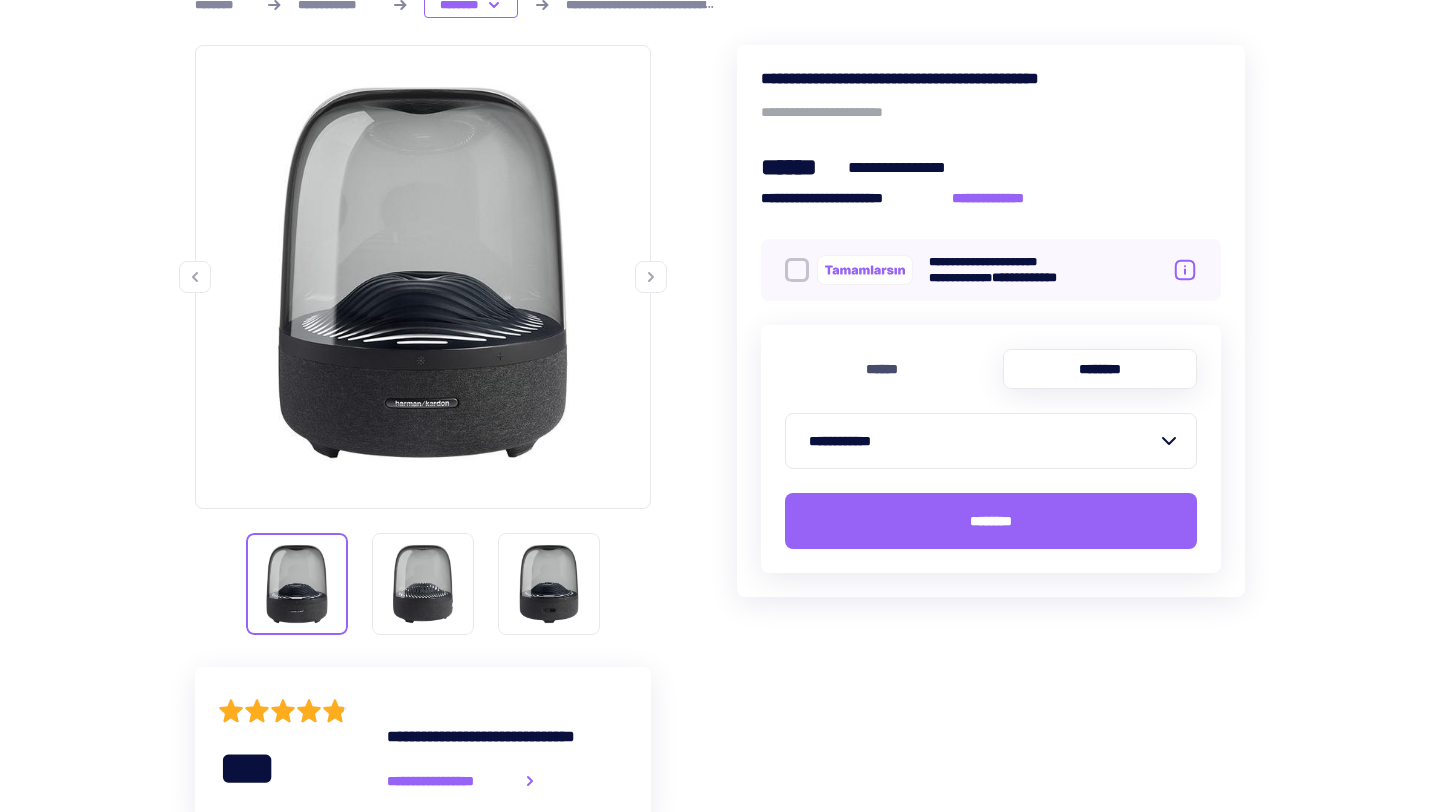 scroll, scrollTop: 72, scrollLeft: 0, axis: vertical 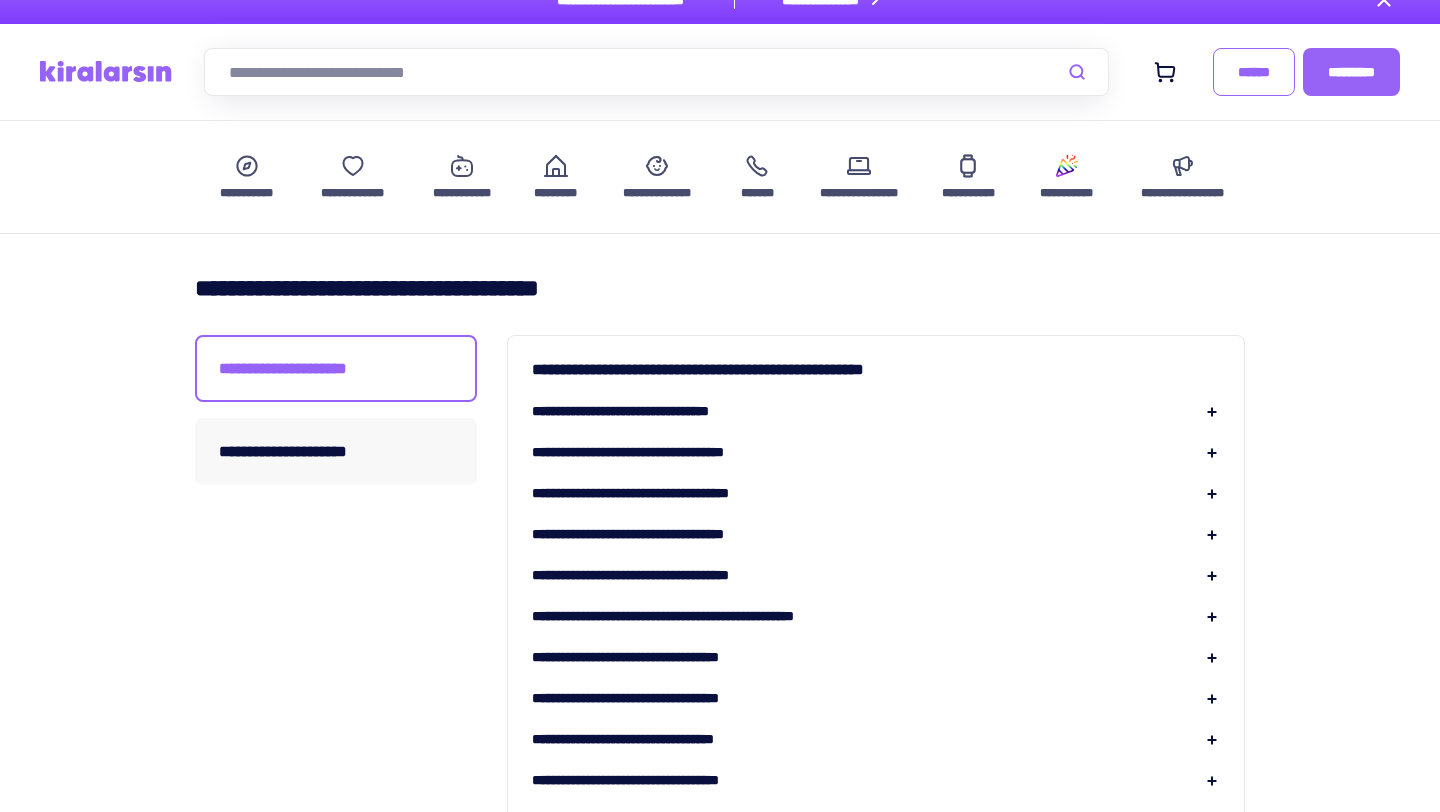 click on "**********" at bounding box center (876, 493) 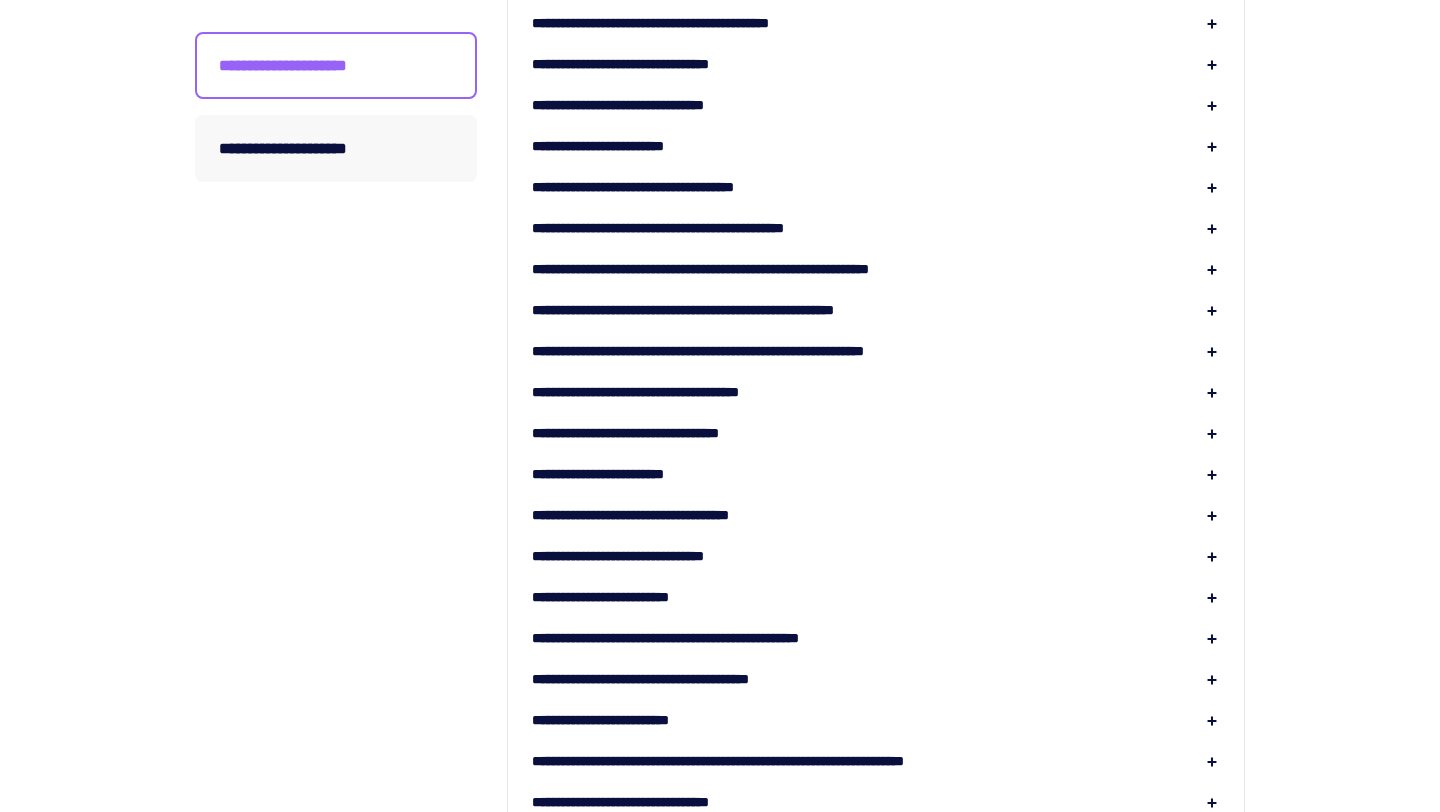 scroll, scrollTop: 1233, scrollLeft: 0, axis: vertical 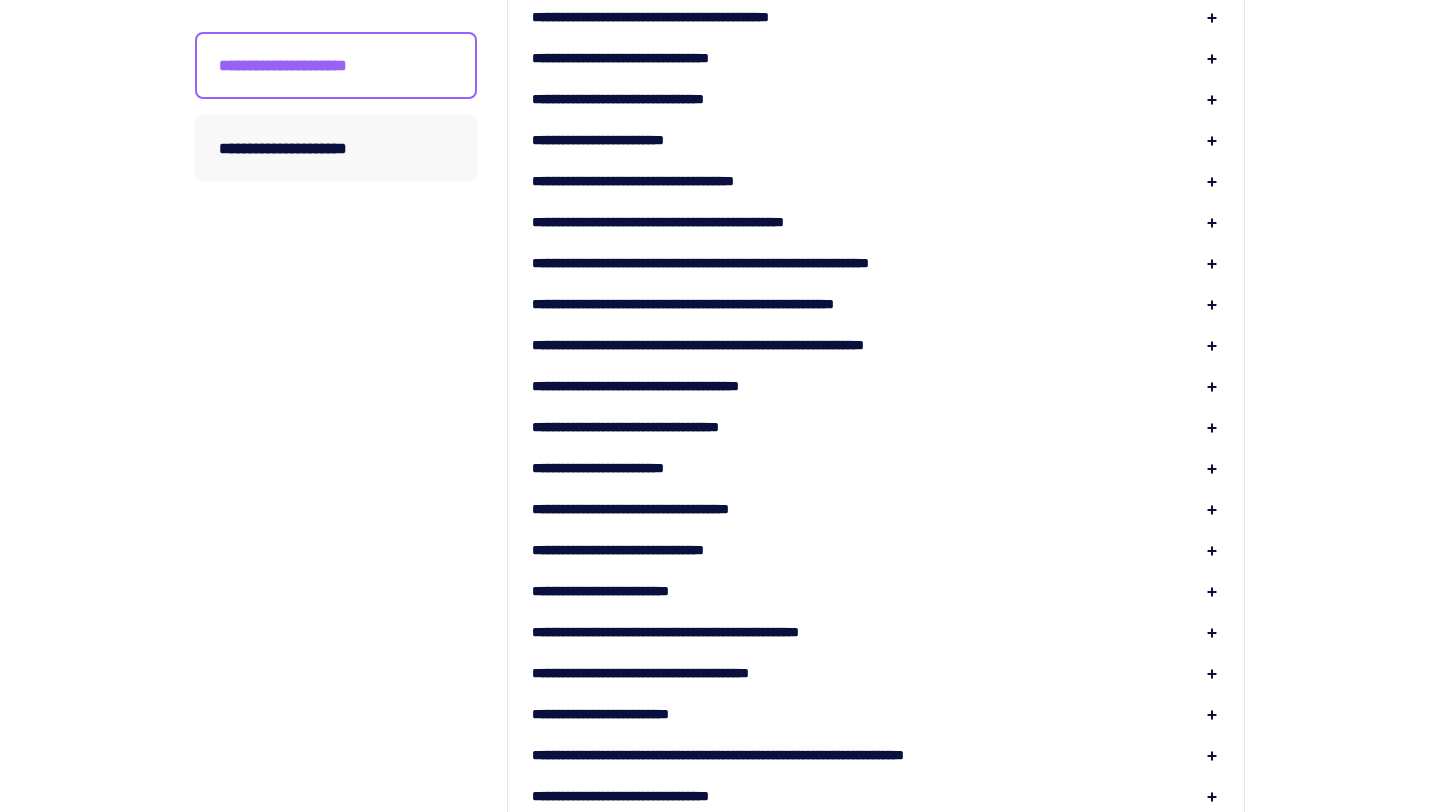 click on "**********" at bounding box center [753, 263] 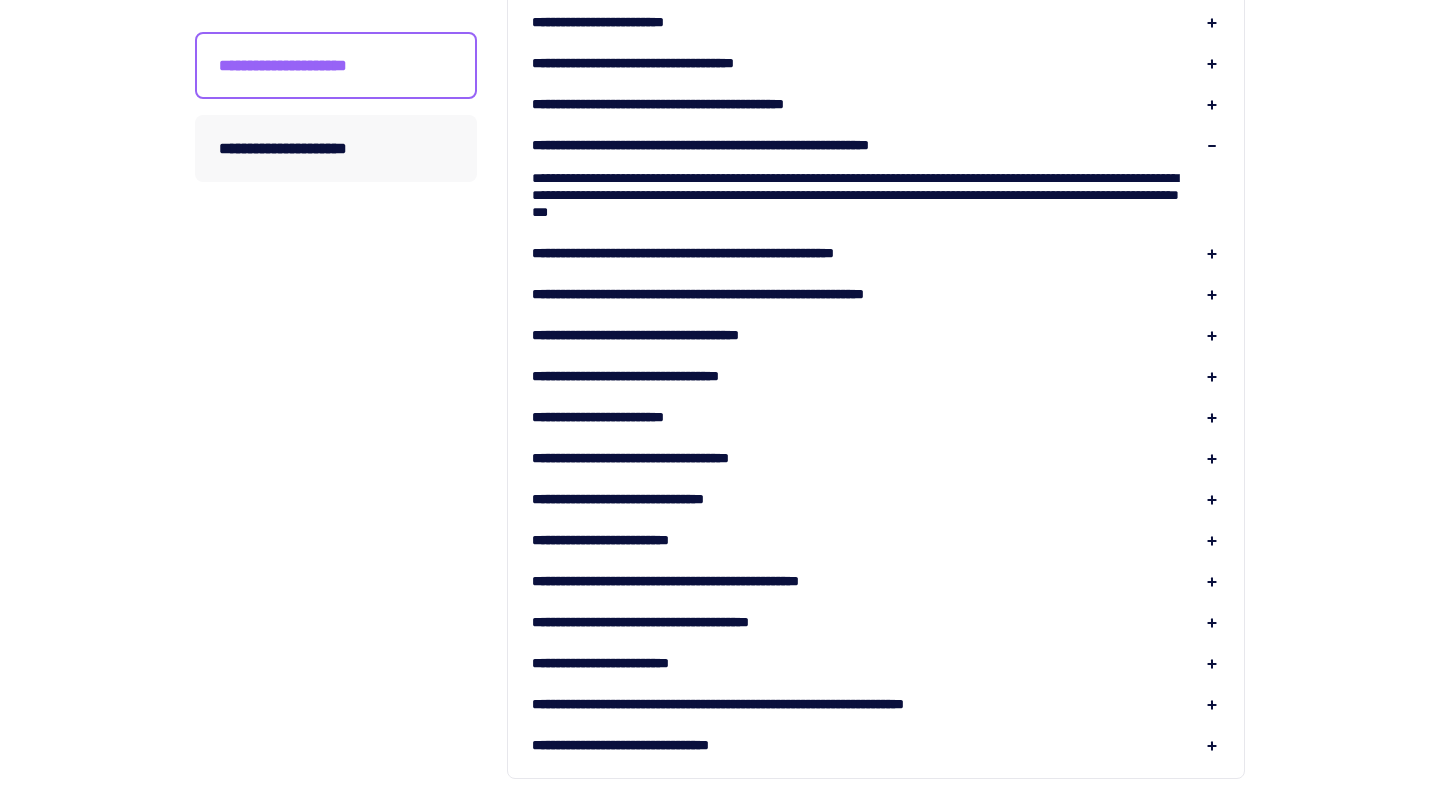 click on "**********" at bounding box center (710, 581) 